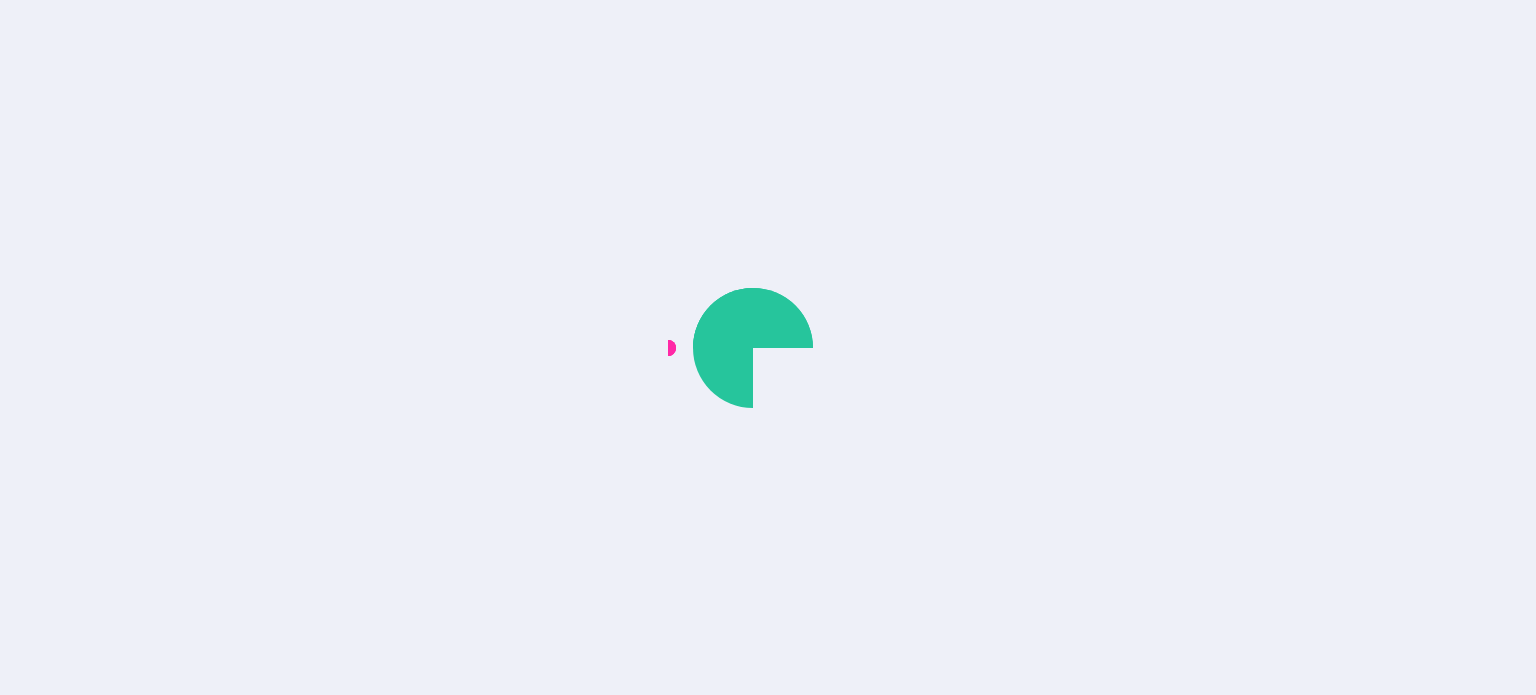 scroll, scrollTop: 0, scrollLeft: 0, axis: both 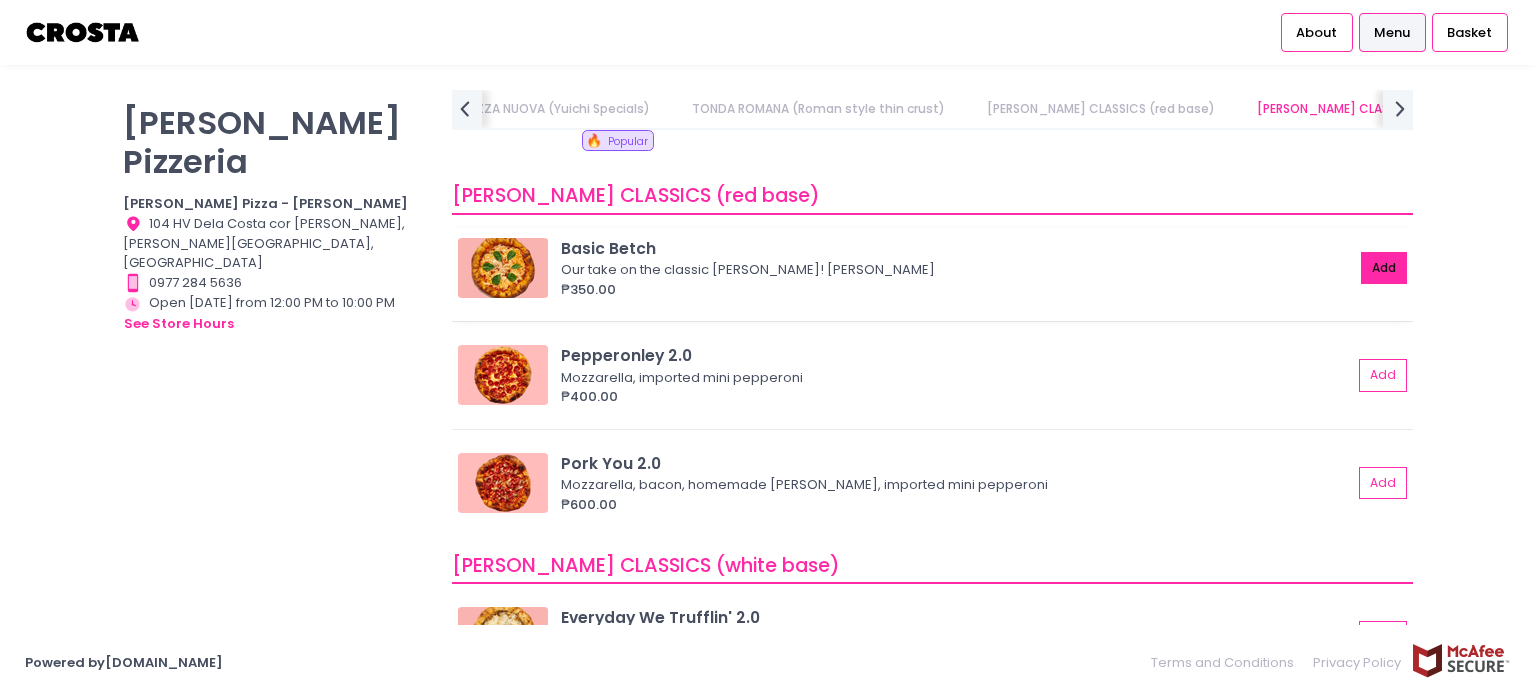 click on "Add" at bounding box center (1384, 268) 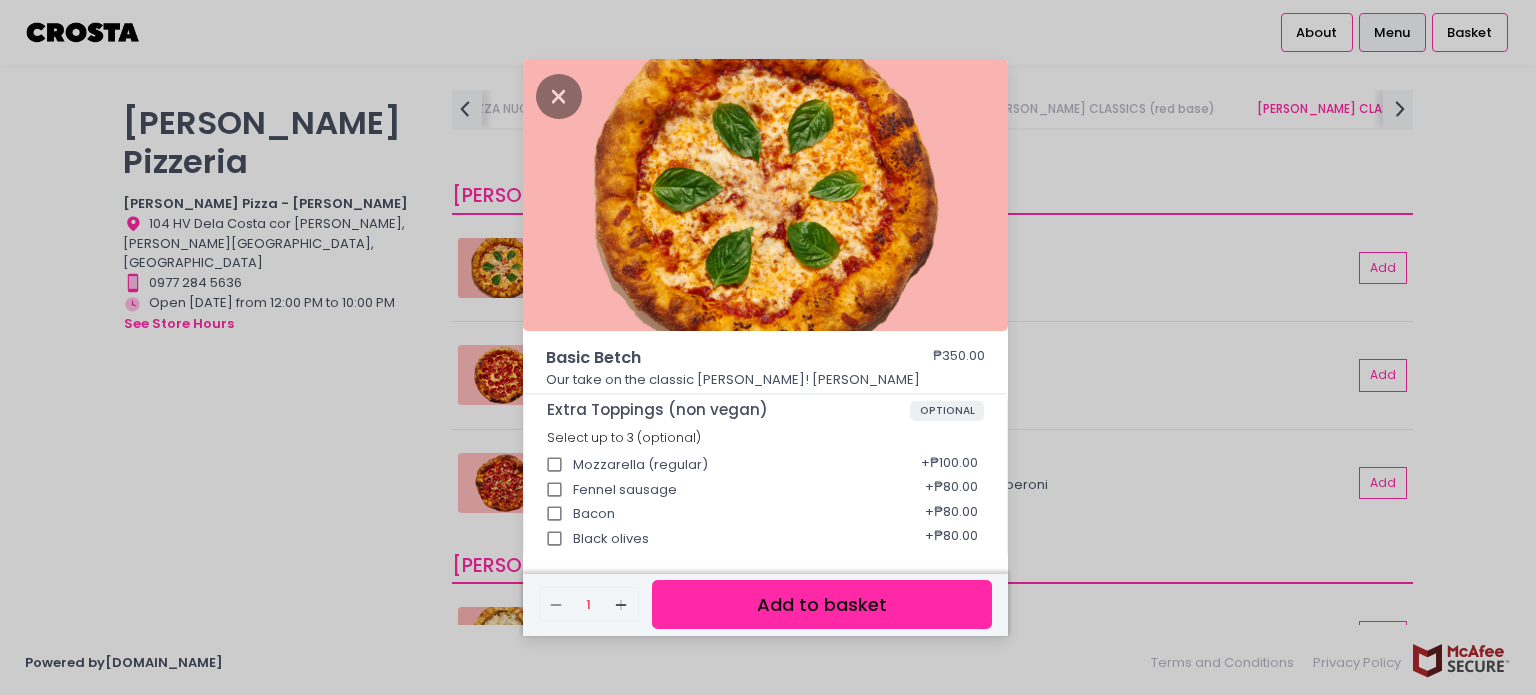click on "Add to basket" at bounding box center [822, 604] 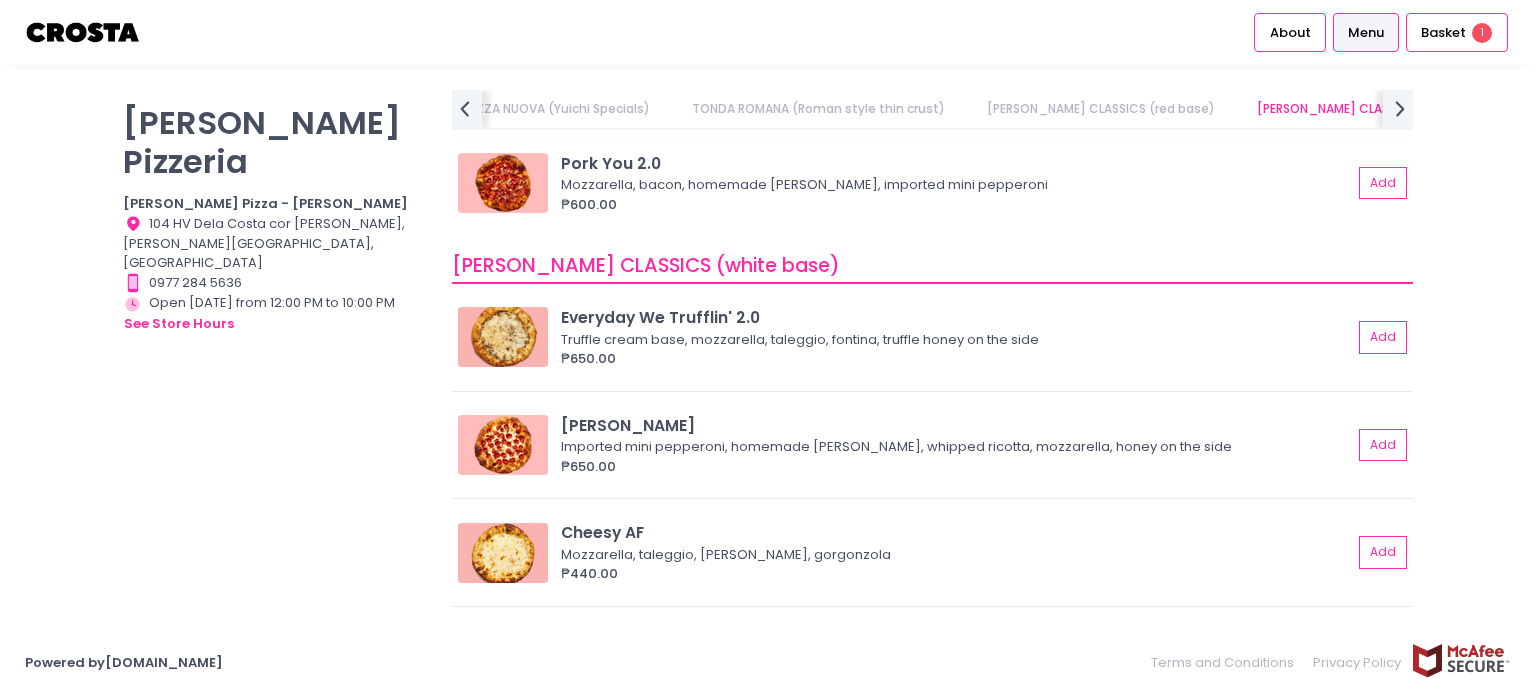 scroll, scrollTop: 1298, scrollLeft: 0, axis: vertical 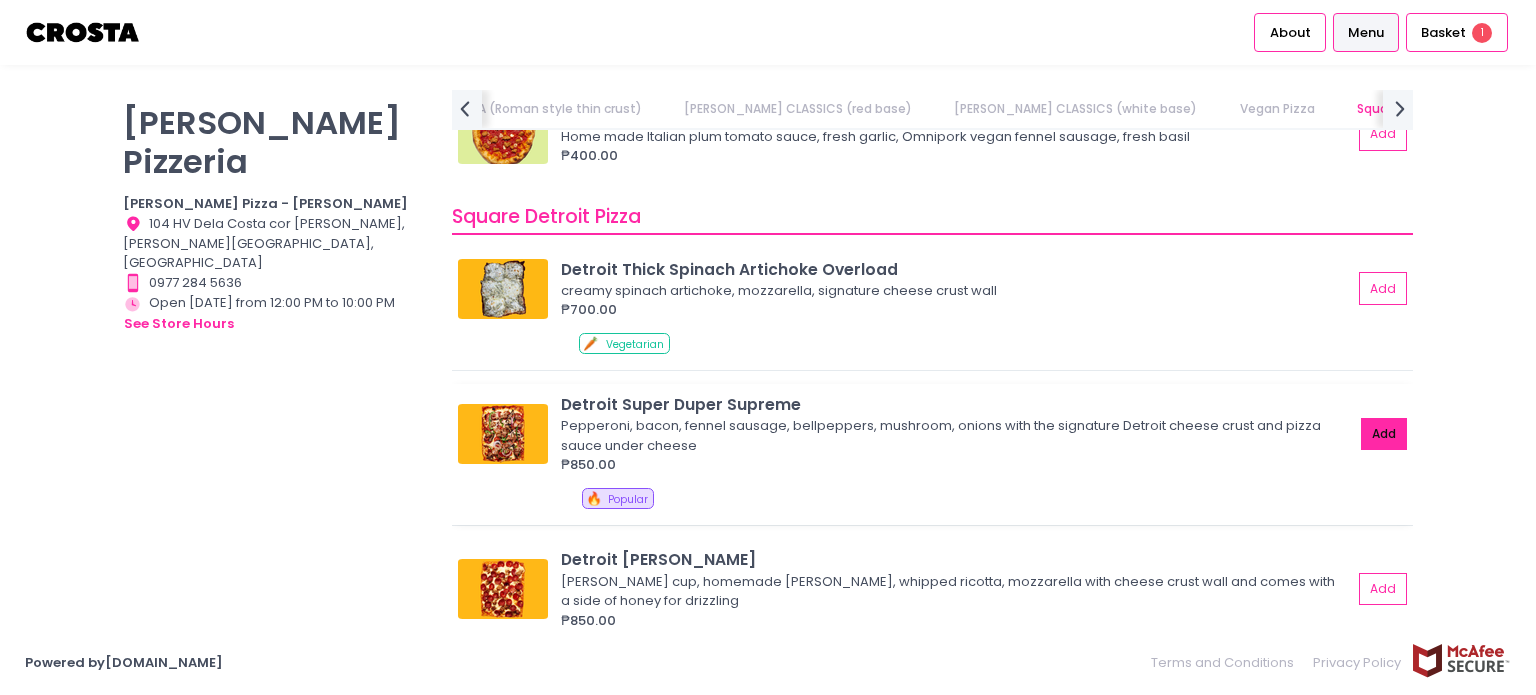 click on "Add" at bounding box center [1384, 434] 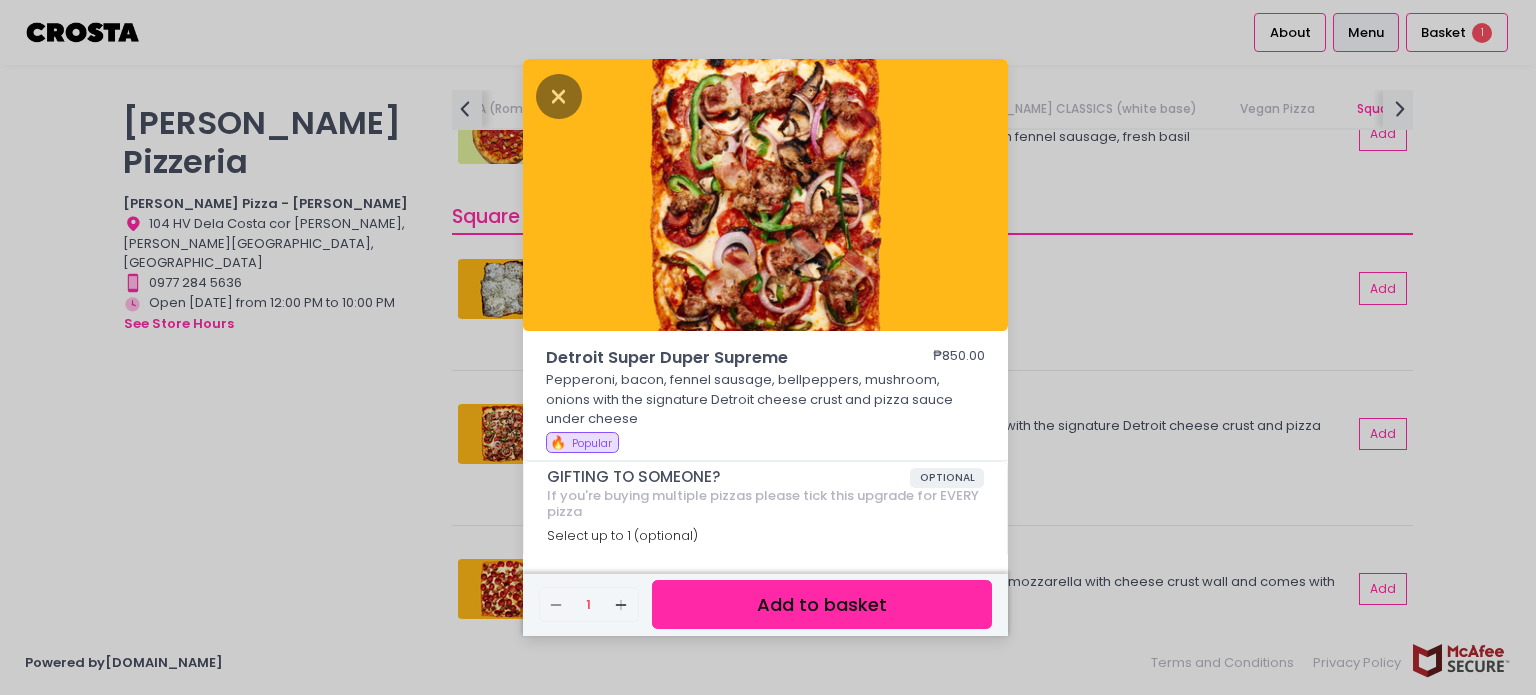 click on "Add to basket" at bounding box center (822, 604) 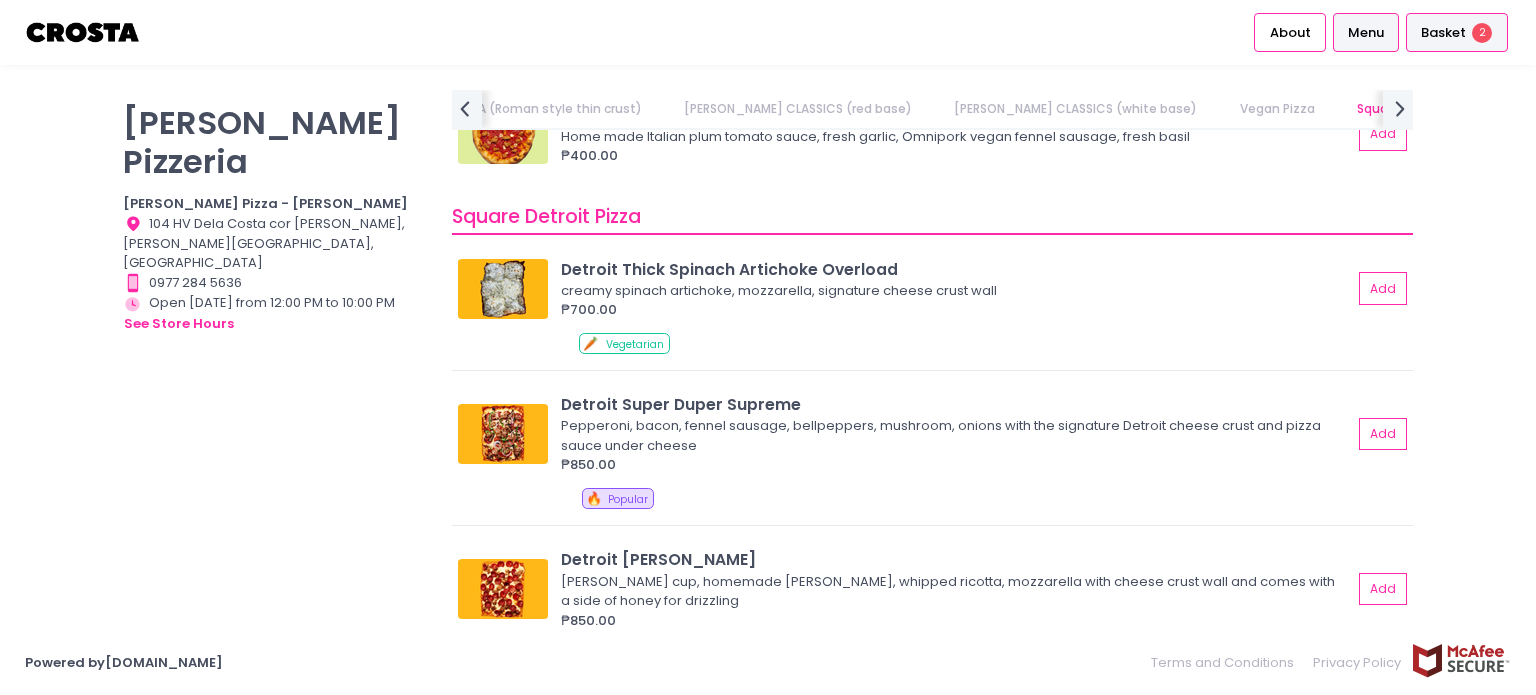click on "Basket" at bounding box center (1443, 33) 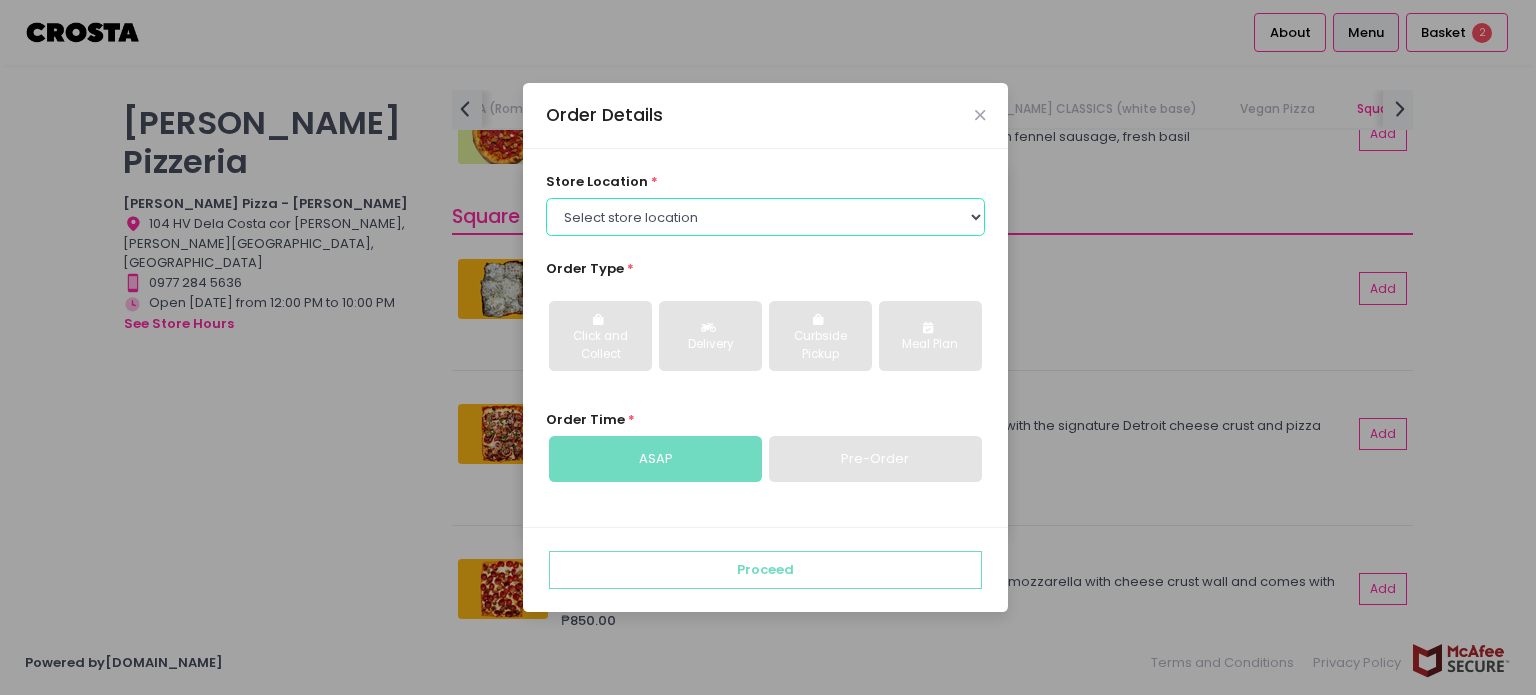 click on "Select store location [PERSON_NAME] Pizza - [PERSON_NAME] Pizza - [GEOGRAPHIC_DATA][PERSON_NAME]" at bounding box center (766, 217) 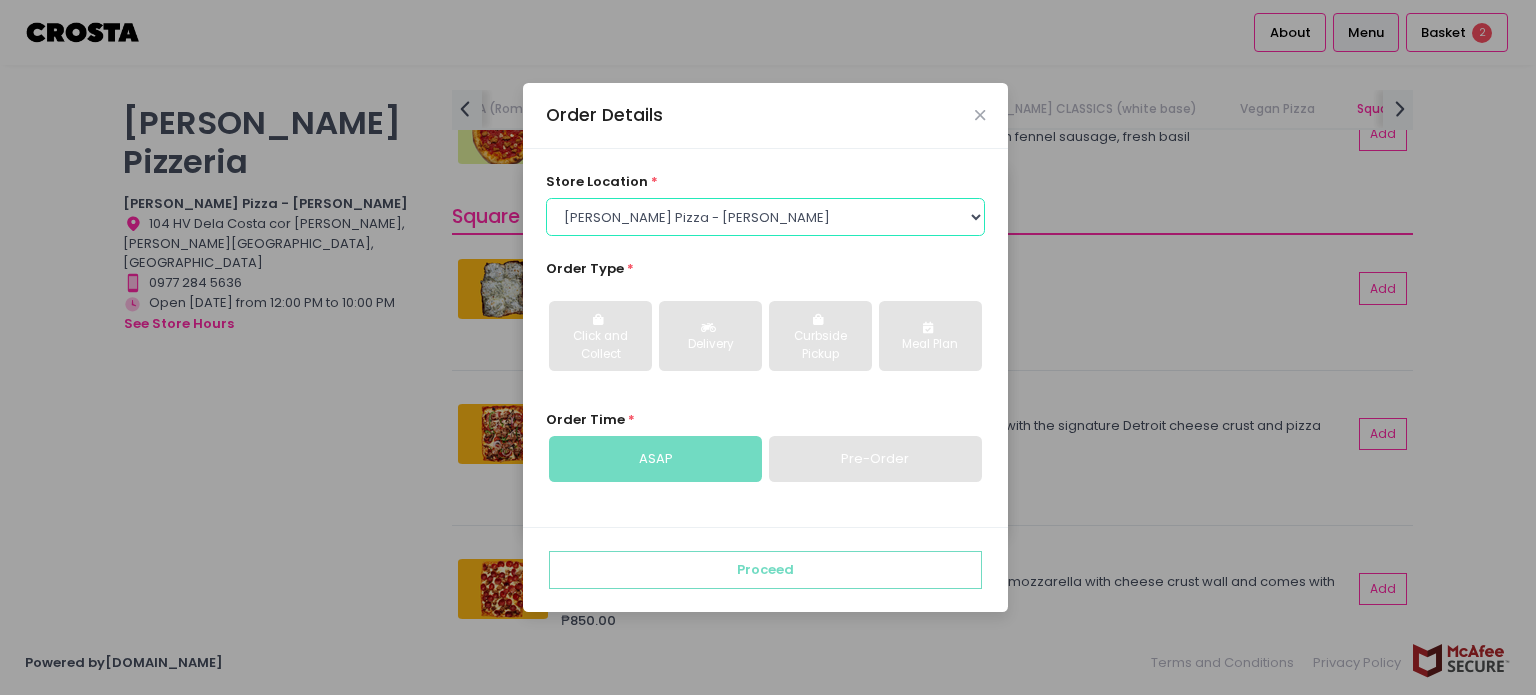click on "Select store location [PERSON_NAME] Pizza - [PERSON_NAME] Pizza - [GEOGRAPHIC_DATA][PERSON_NAME]" at bounding box center (766, 217) 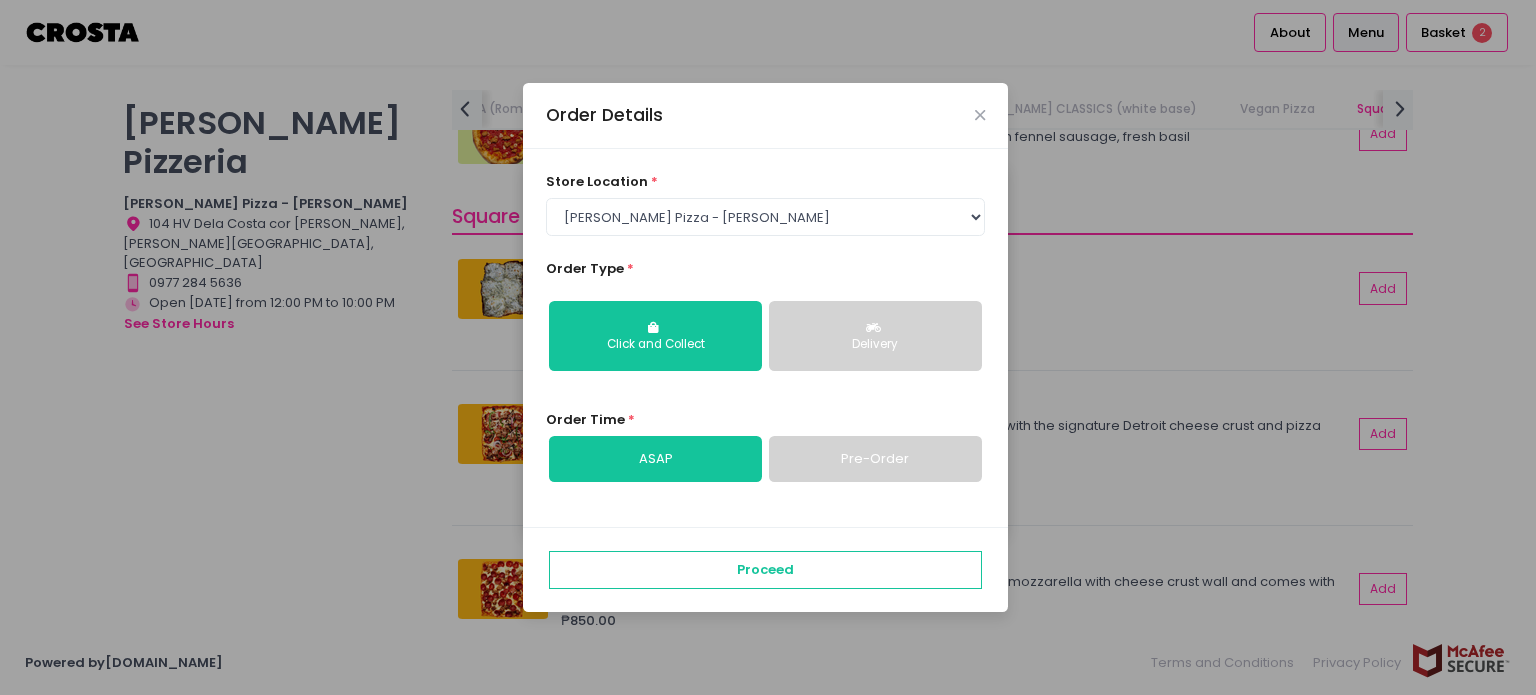 click on "Delivery" at bounding box center (875, 345) 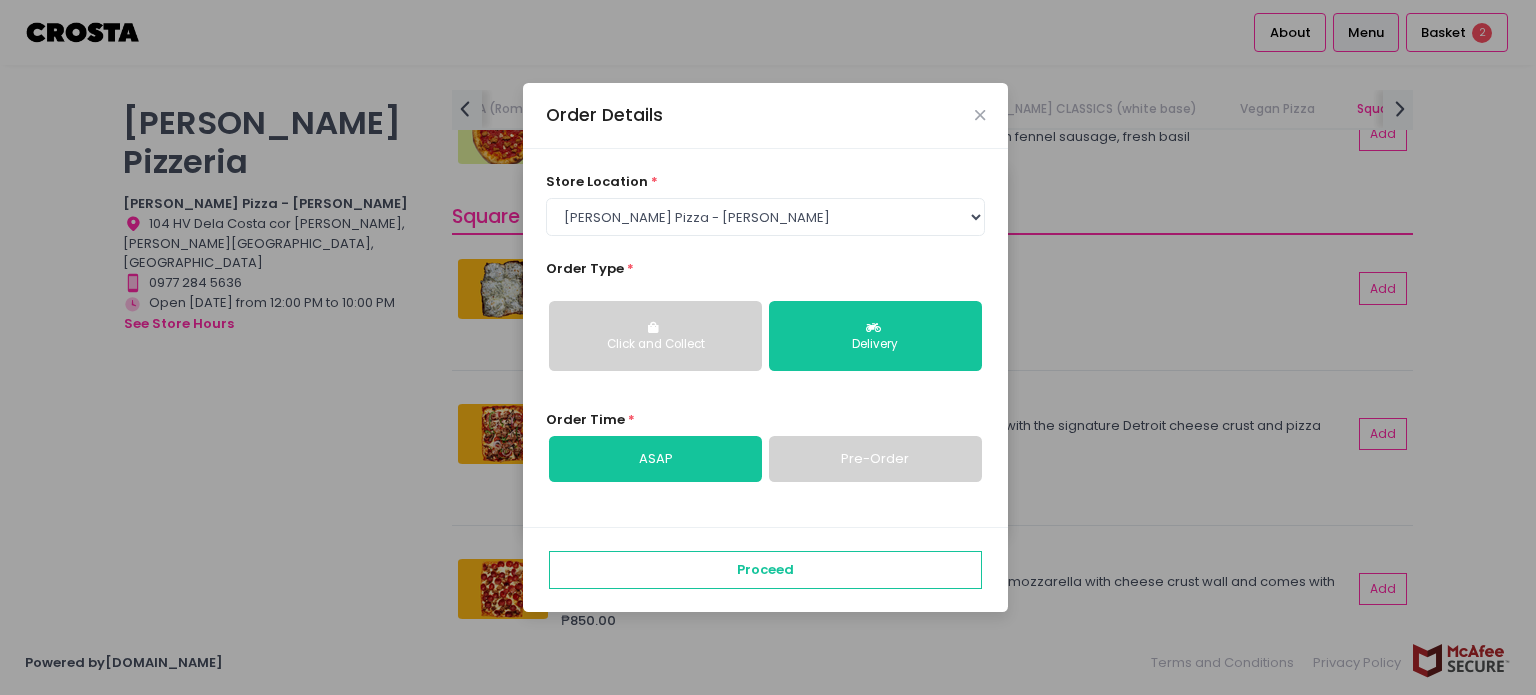 click on "Pre-Order" at bounding box center [875, 459] 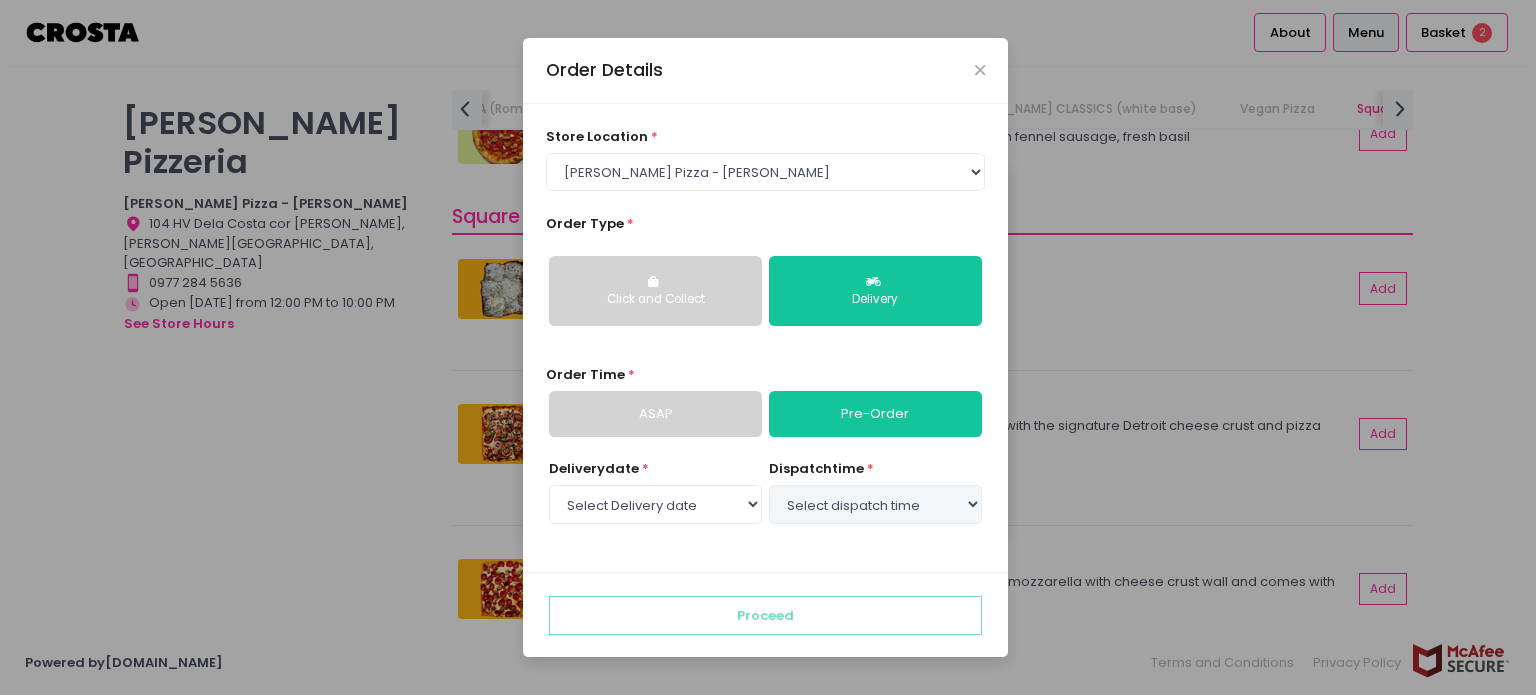 select on "[DATE]" 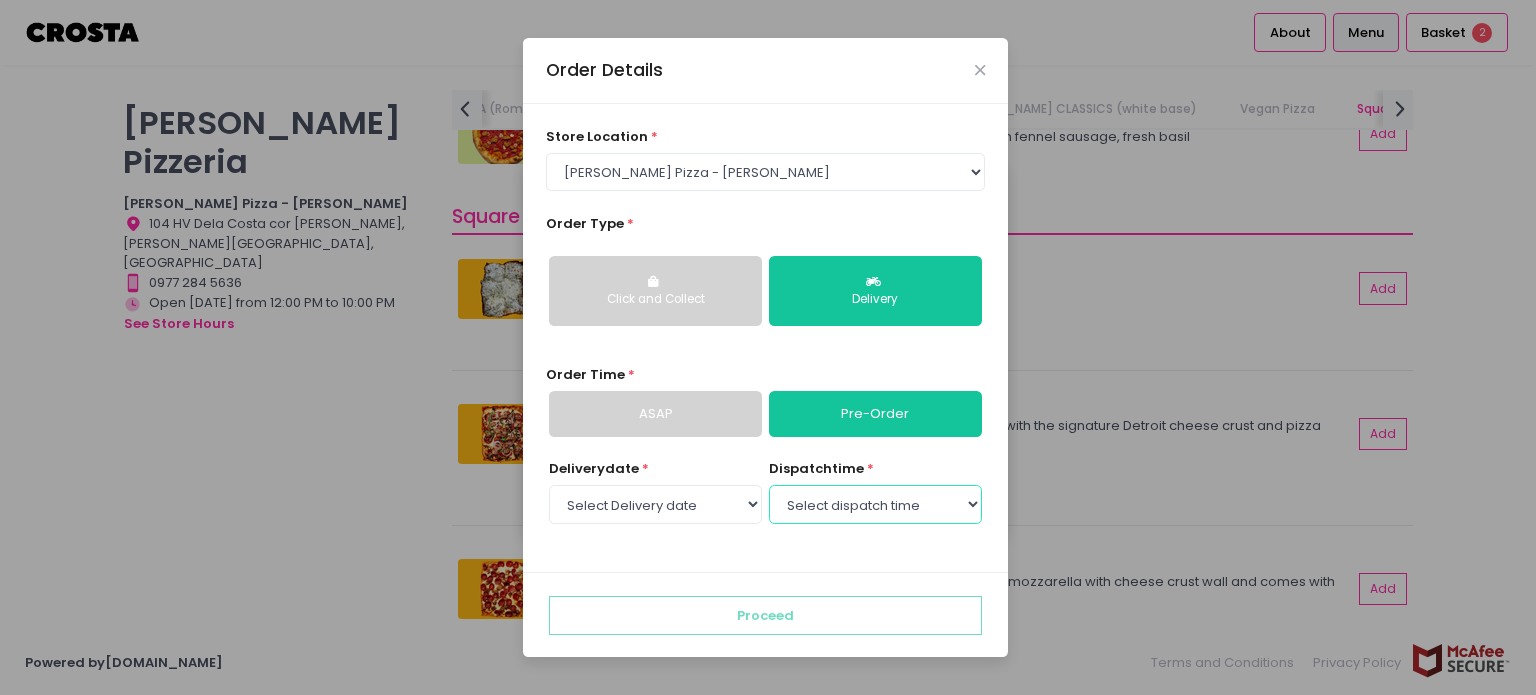 click on "Select dispatch time 02:30 PM - 03:00 PM 03:00 PM - 03:30 PM 03:30 PM - 04:00 PM 04:00 PM - 04:30 PM 04:30 PM - 05:00 PM 05:00 PM - 05:30 PM 05:30 PM - 06:00 PM 06:00 PM - 06:30 PM 06:30 PM - 07:00 PM 07:00 PM - 07:30 PM 07:30 PM - 08:00 PM 08:00 PM - 08:30 PM 08:30 PM - 09:00 PM 09:00 PM - 09:30 PM 09:30 PM - 10:00 PM" at bounding box center [875, 504] 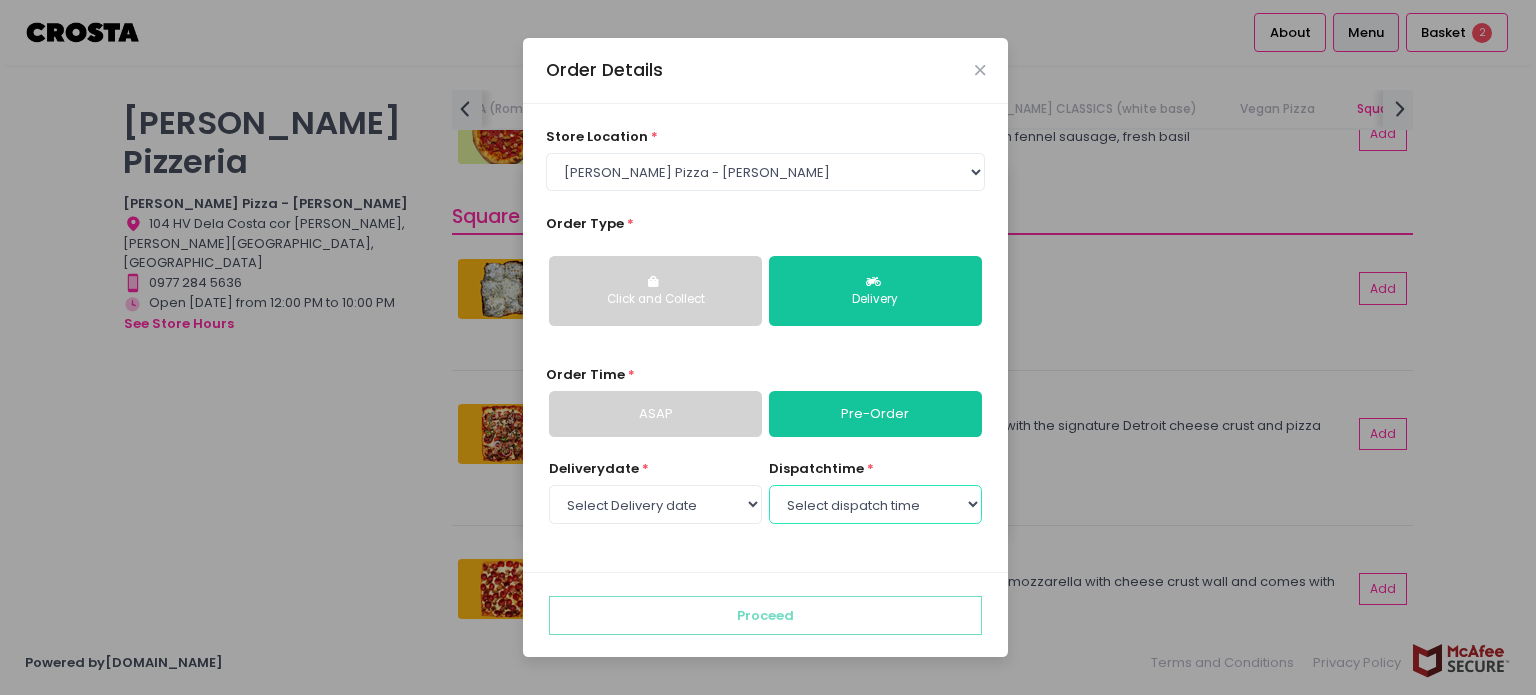 select on "18:00" 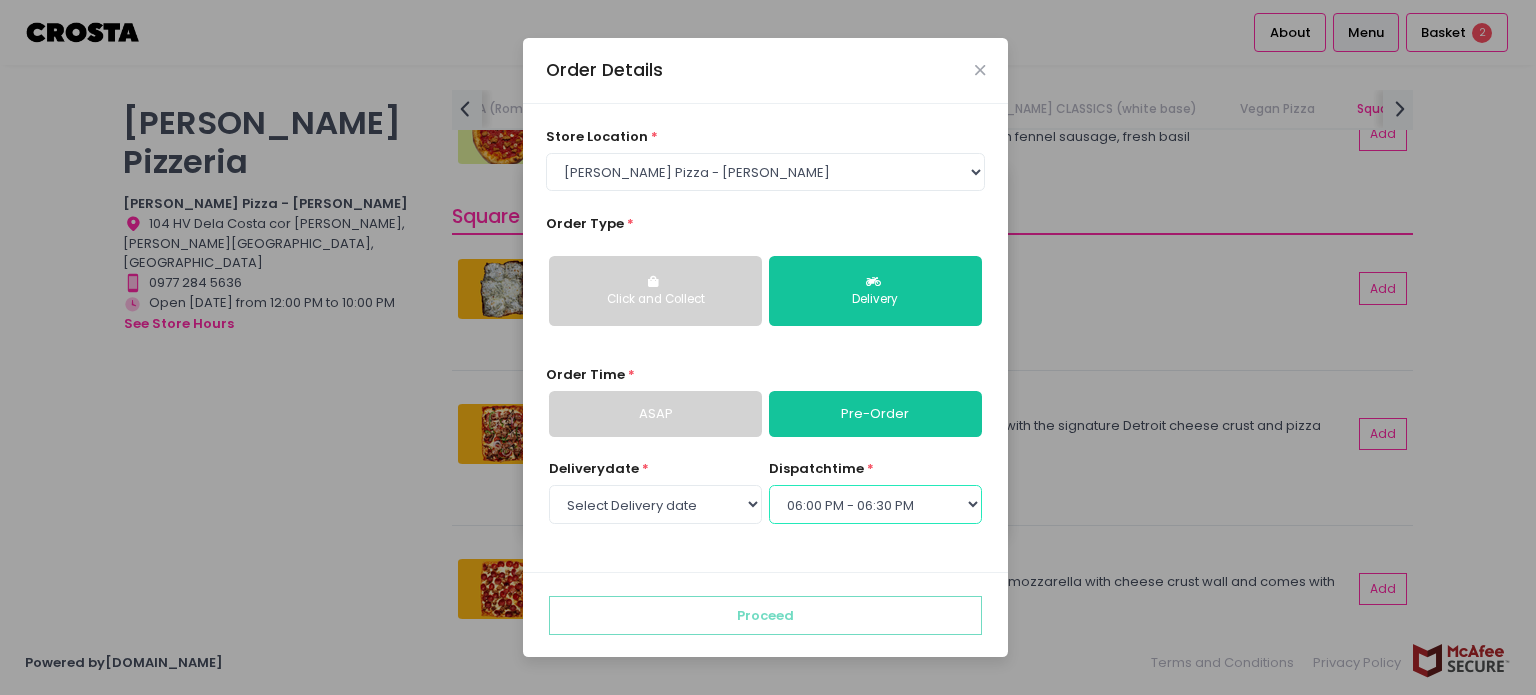 click on "Select dispatch time 02:30 PM - 03:00 PM 03:00 PM - 03:30 PM 03:30 PM - 04:00 PM 04:00 PM - 04:30 PM 04:30 PM - 05:00 PM 05:00 PM - 05:30 PM 05:30 PM - 06:00 PM 06:00 PM - 06:30 PM 06:30 PM - 07:00 PM 07:00 PM - 07:30 PM 07:30 PM - 08:00 PM 08:00 PM - 08:30 PM 08:30 PM - 09:00 PM 09:00 PM - 09:30 PM 09:30 PM - 10:00 PM" at bounding box center (875, 504) 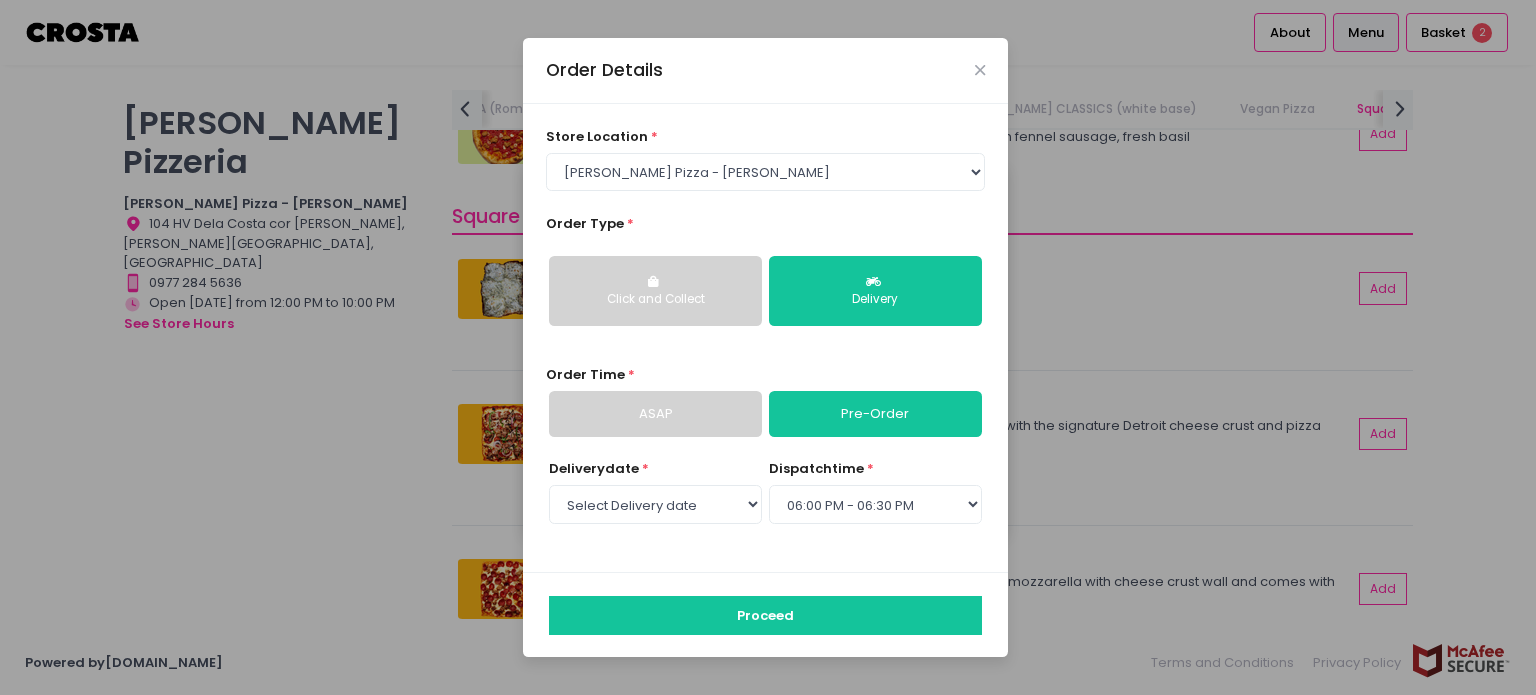 click on "Proceed" at bounding box center (765, 615) 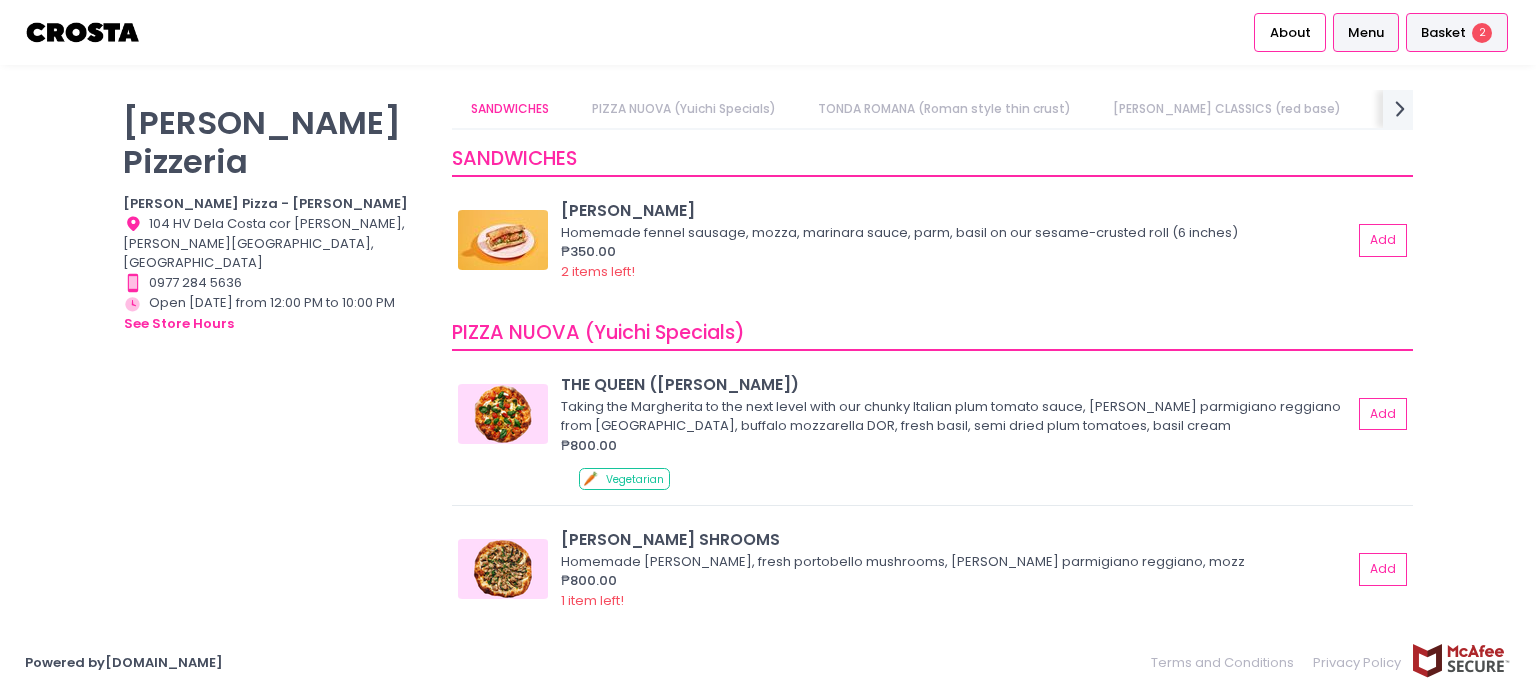 click on "Basket" at bounding box center [1443, 33] 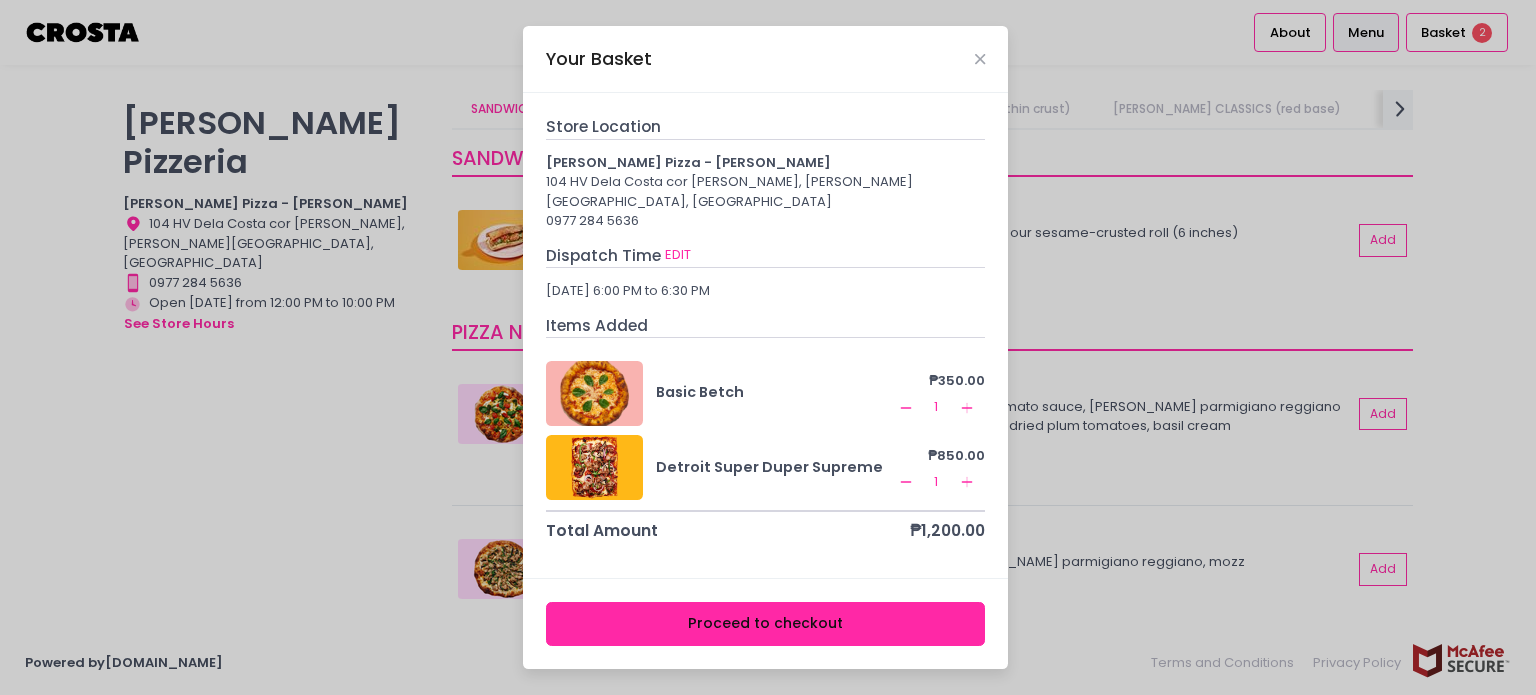 click on "Proceed to checkout" at bounding box center (766, 624) 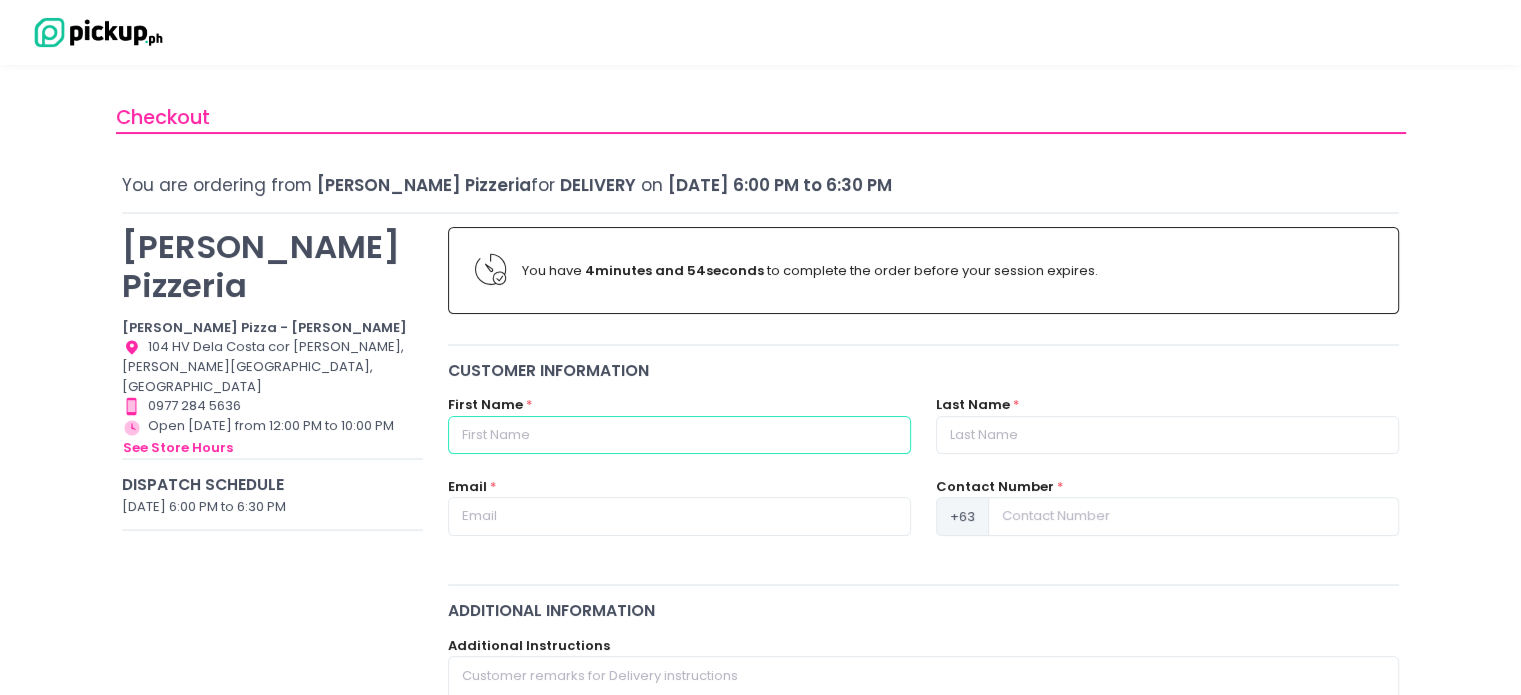 click at bounding box center [679, 435] 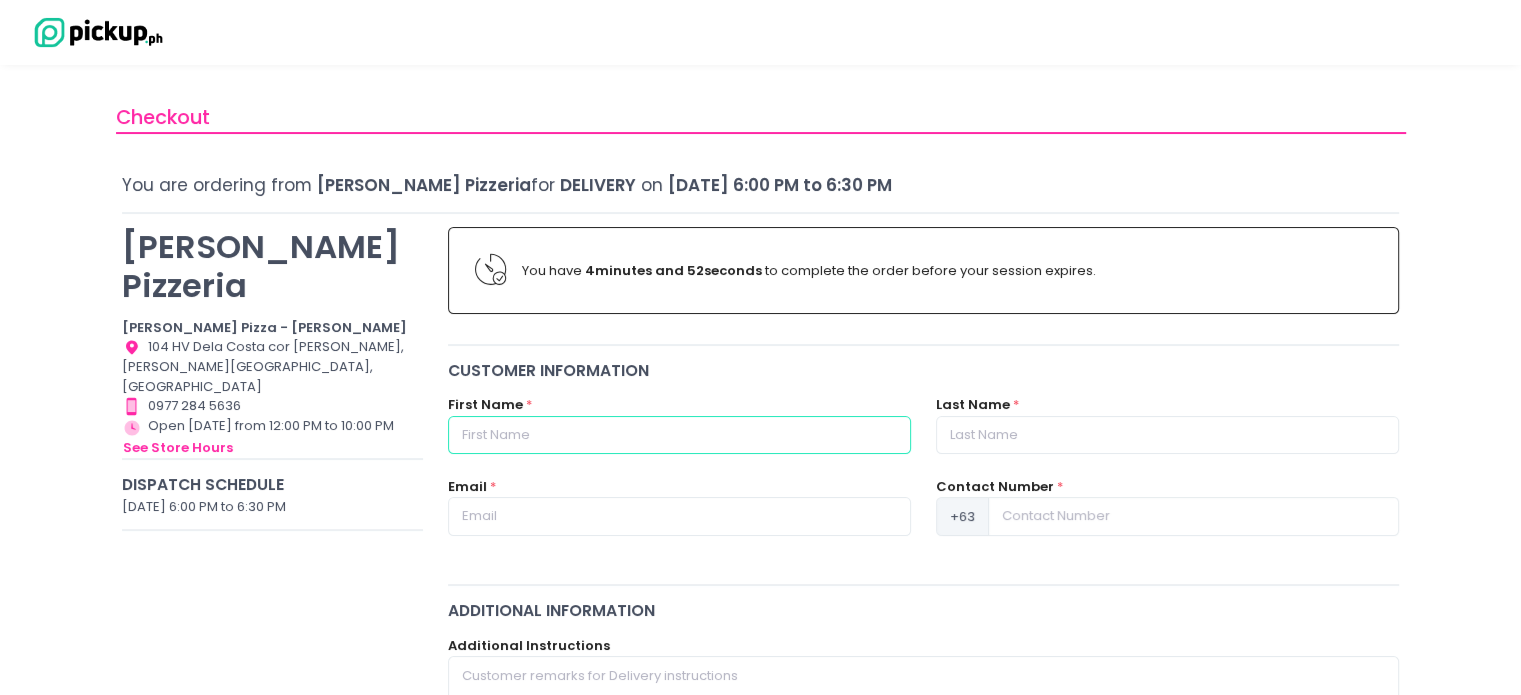 type on "[PERSON_NAME]" 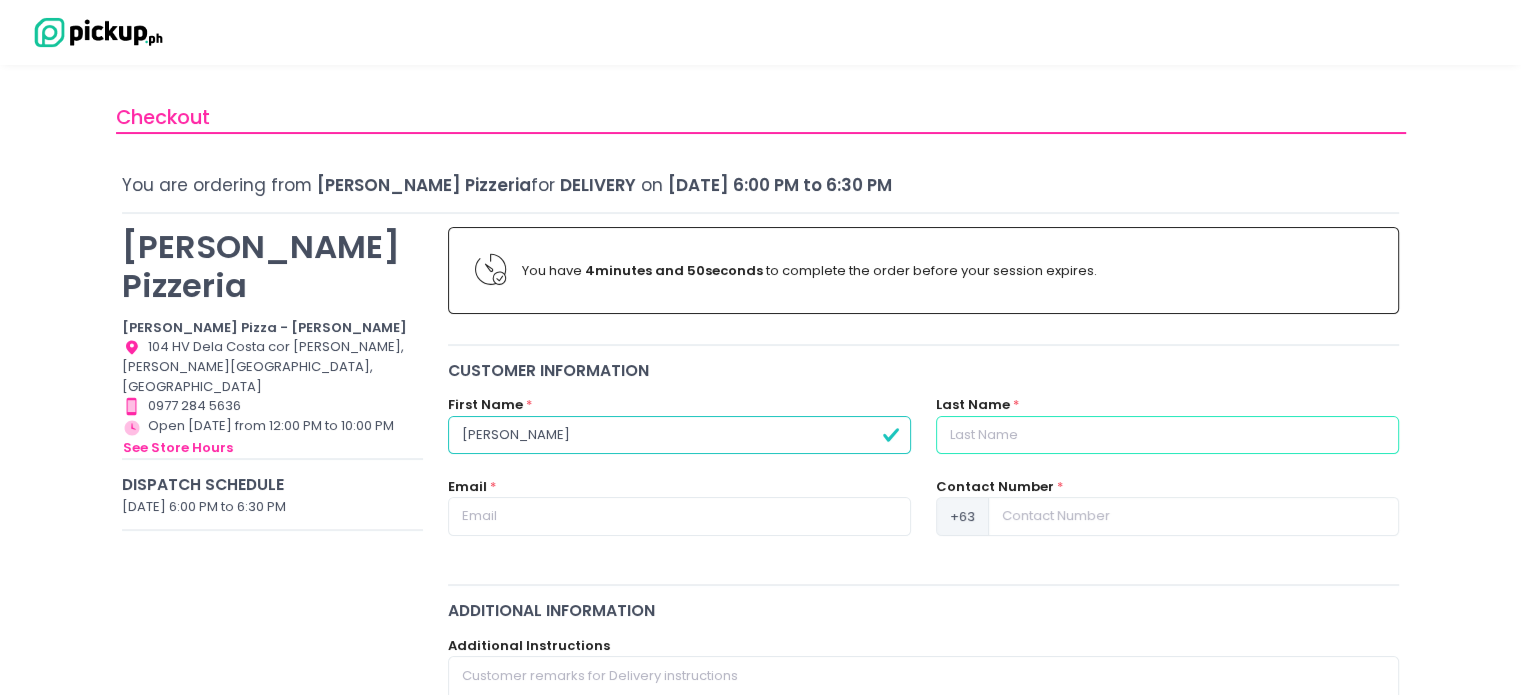 click at bounding box center (1167, 435) 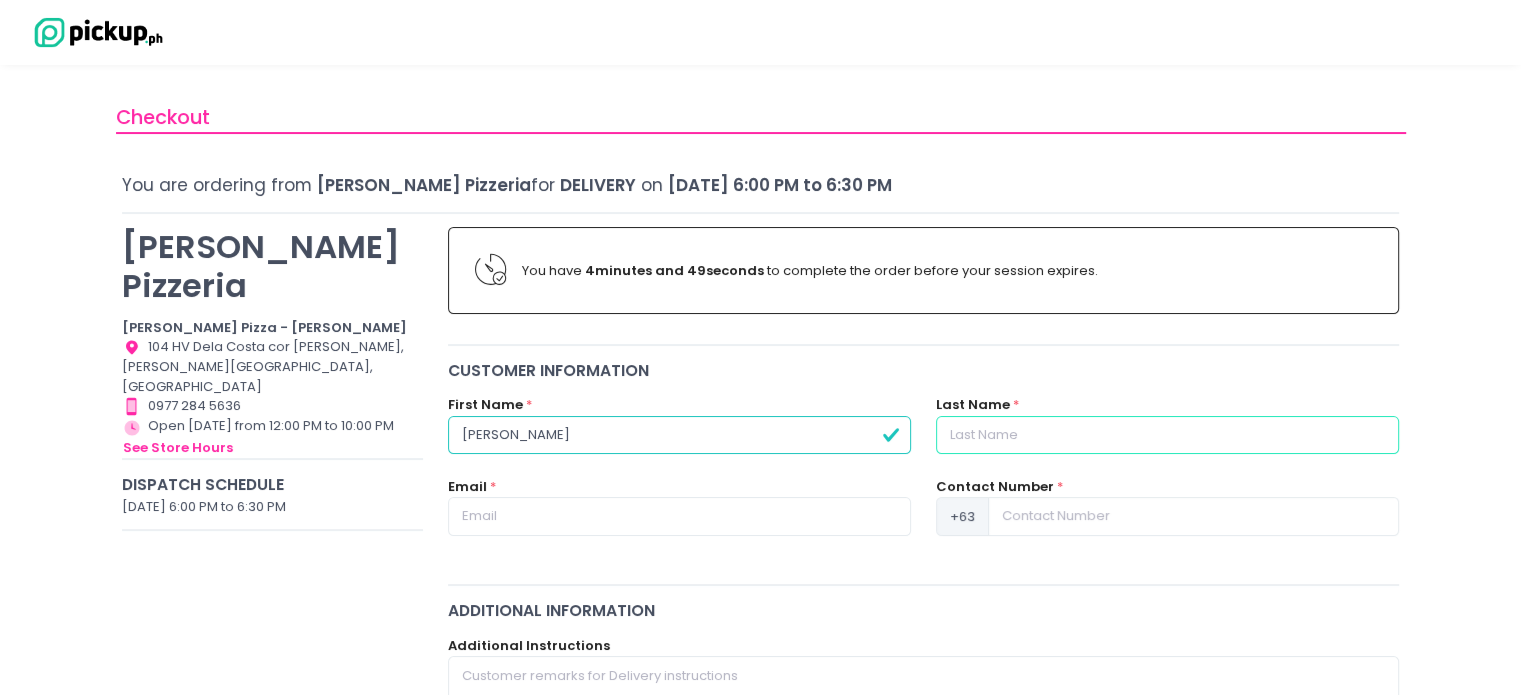 type on "[PERSON_NAME]" 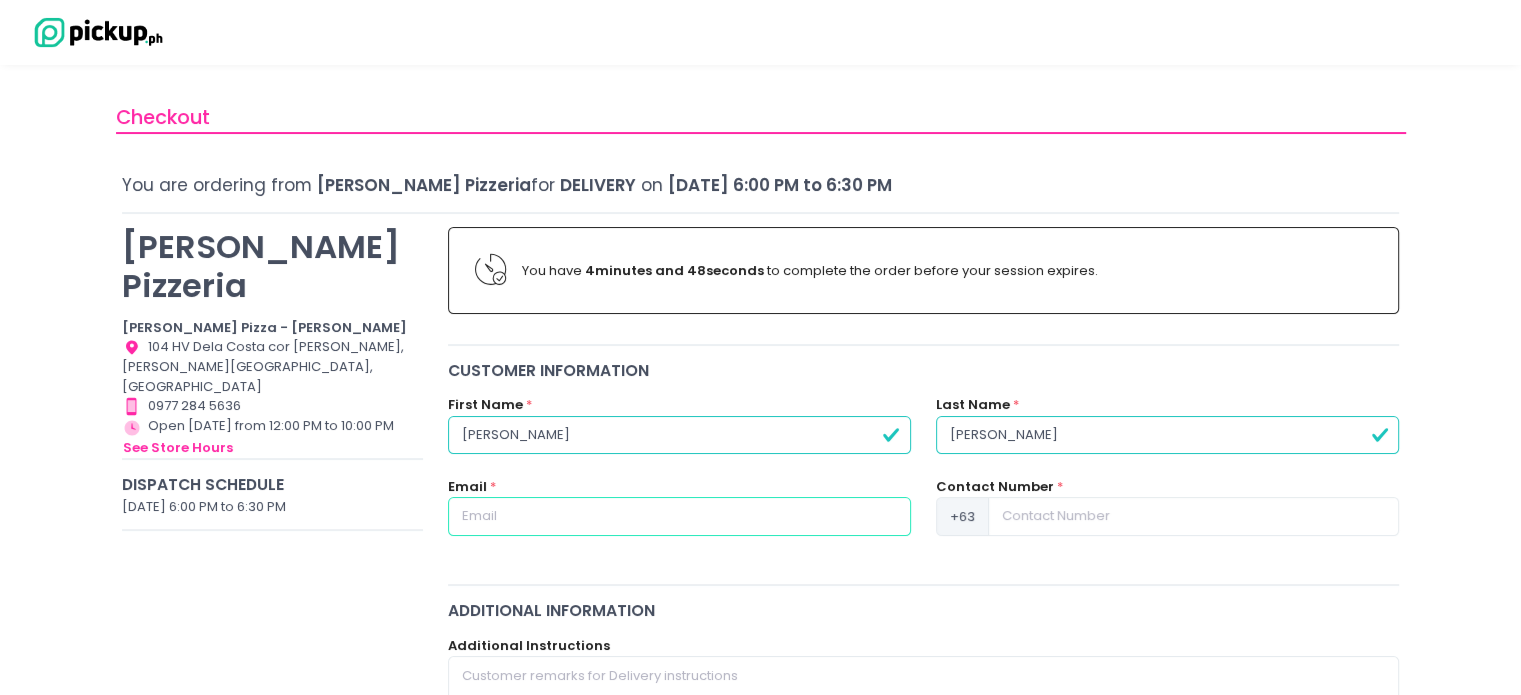 click at bounding box center [679, 516] 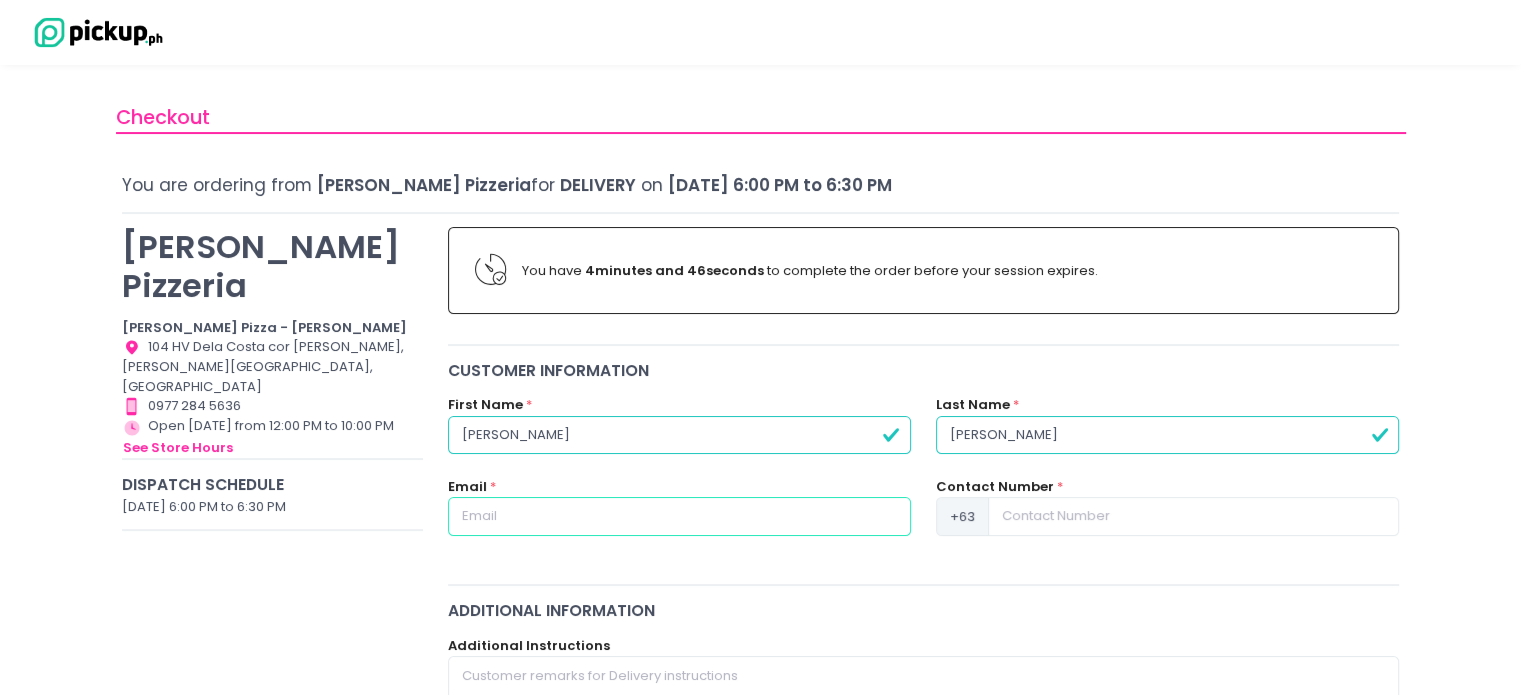 type on "[EMAIL_ADDRESS][DOMAIN_NAME]" 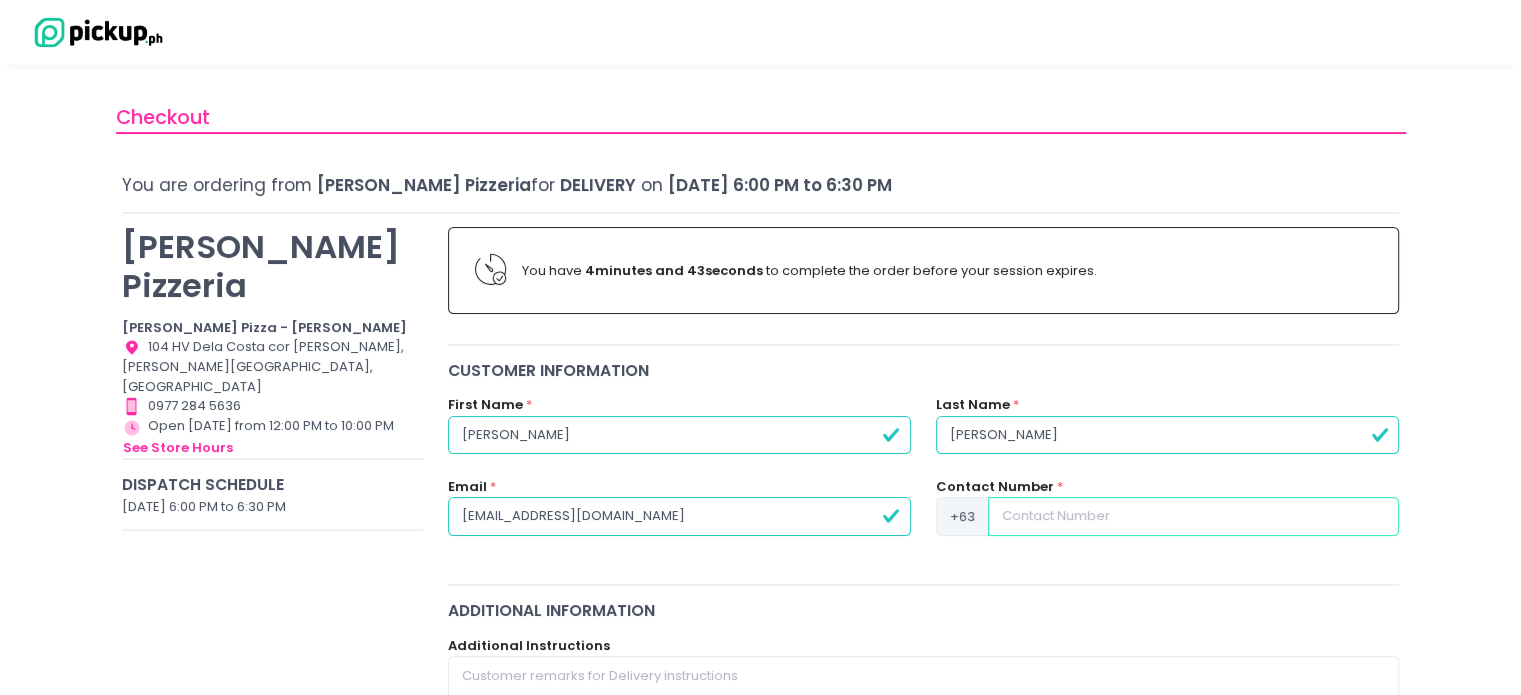 click at bounding box center [1193, 516] 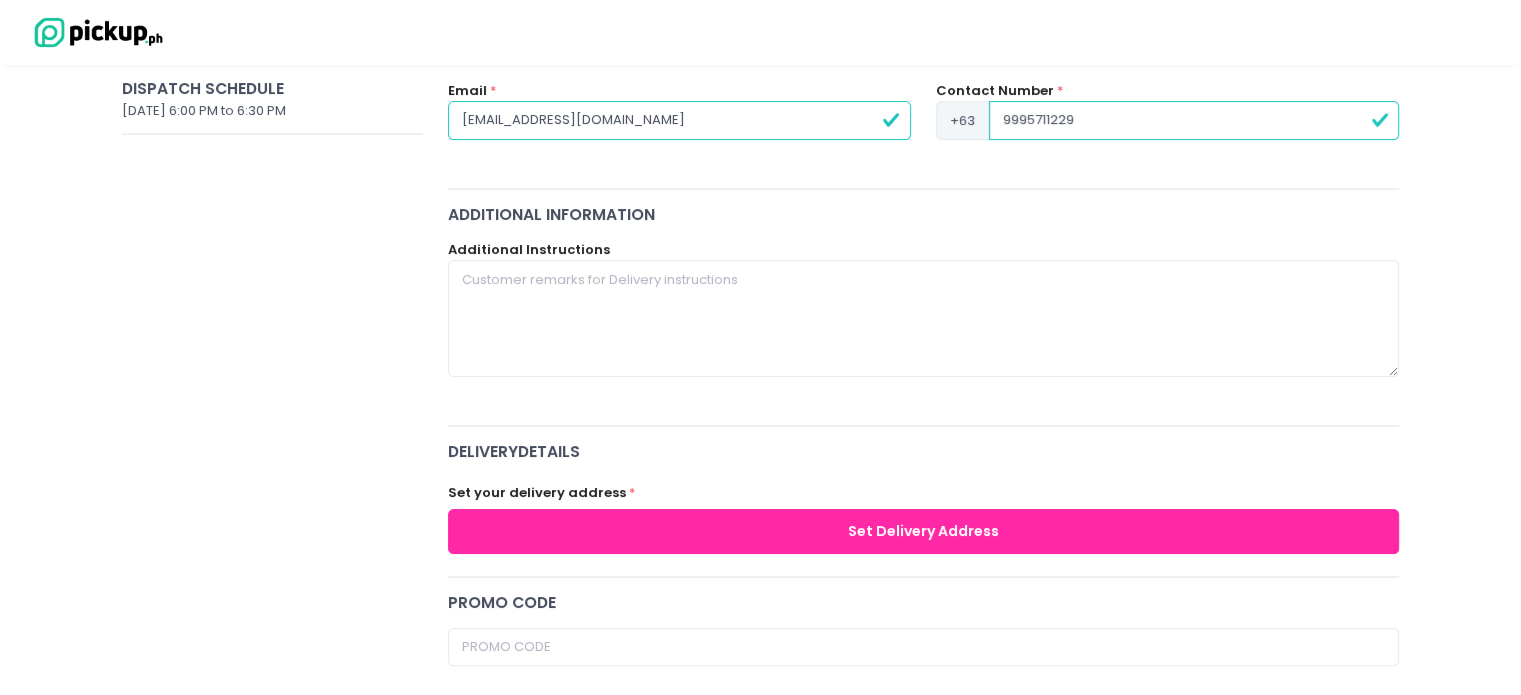 scroll, scrollTop: 600, scrollLeft: 0, axis: vertical 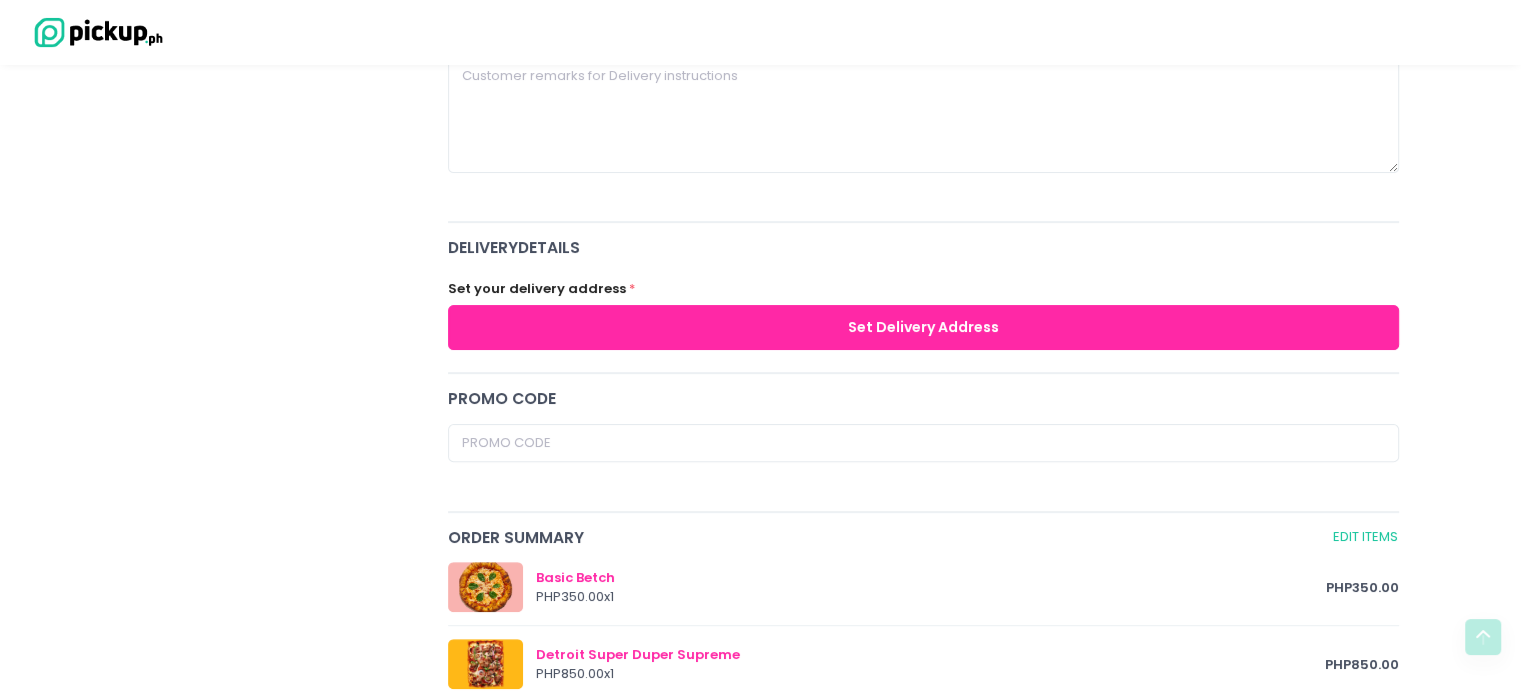type on "9995711229" 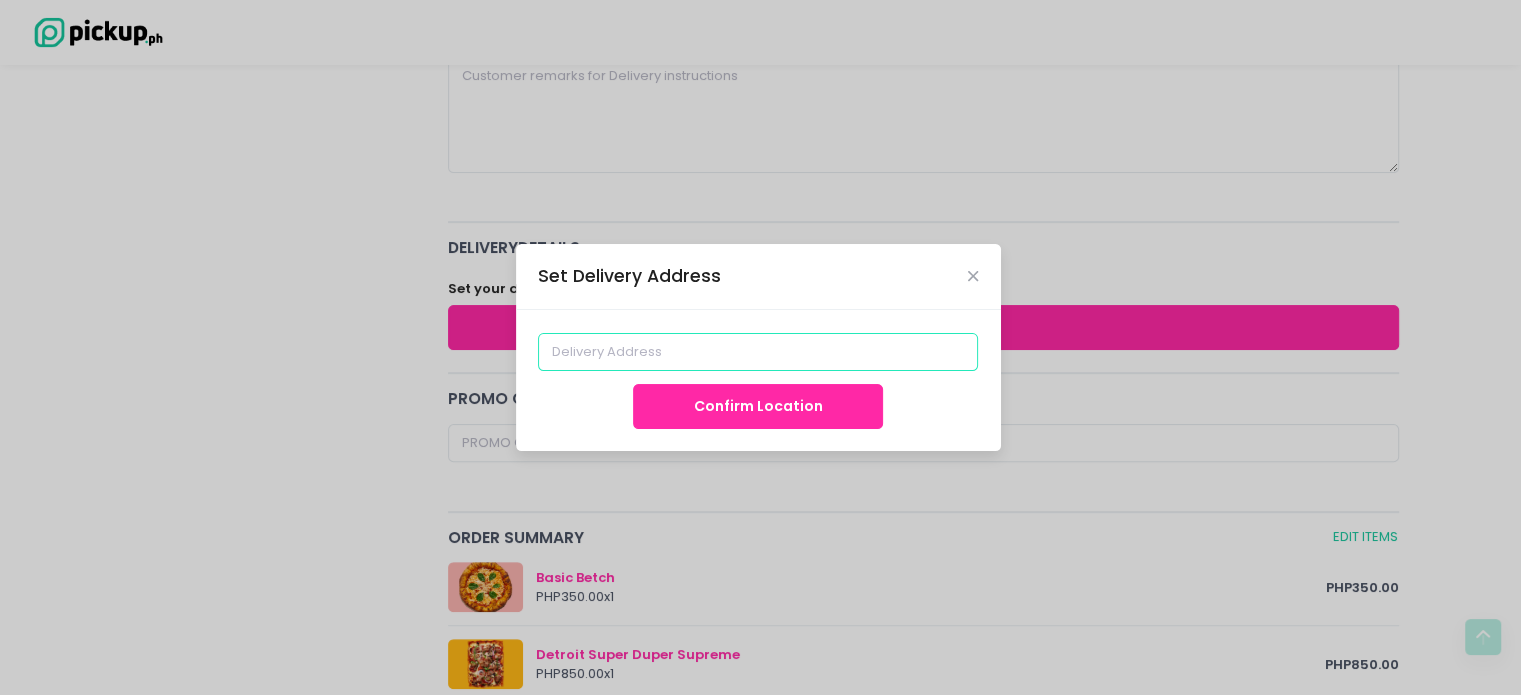 click at bounding box center (758, 352) 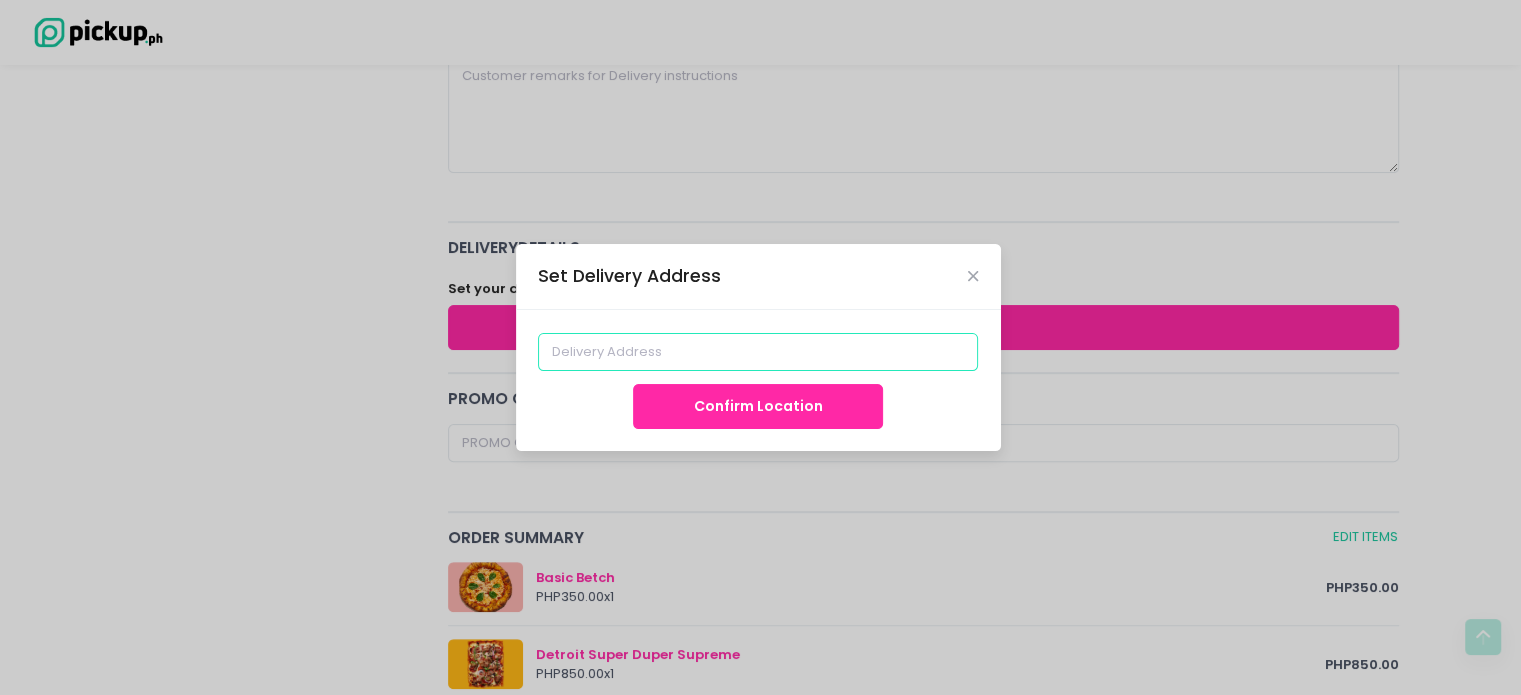 type on "Seda Residences Makati, [GEOGRAPHIC_DATA], [GEOGRAPHIC_DATA], [GEOGRAPHIC_DATA], [GEOGRAPHIC_DATA], [GEOGRAPHIC_DATA]" 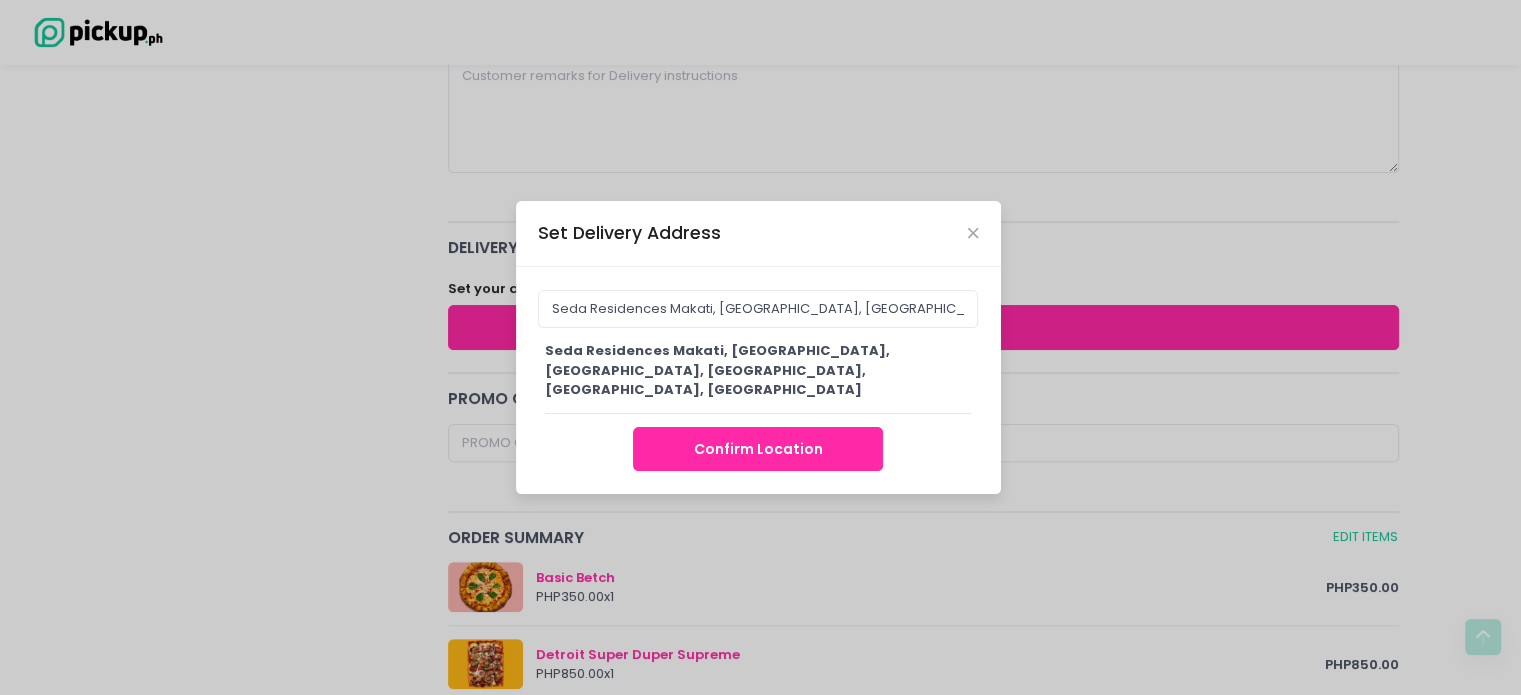 click on "Confirm Location" at bounding box center [758, 449] 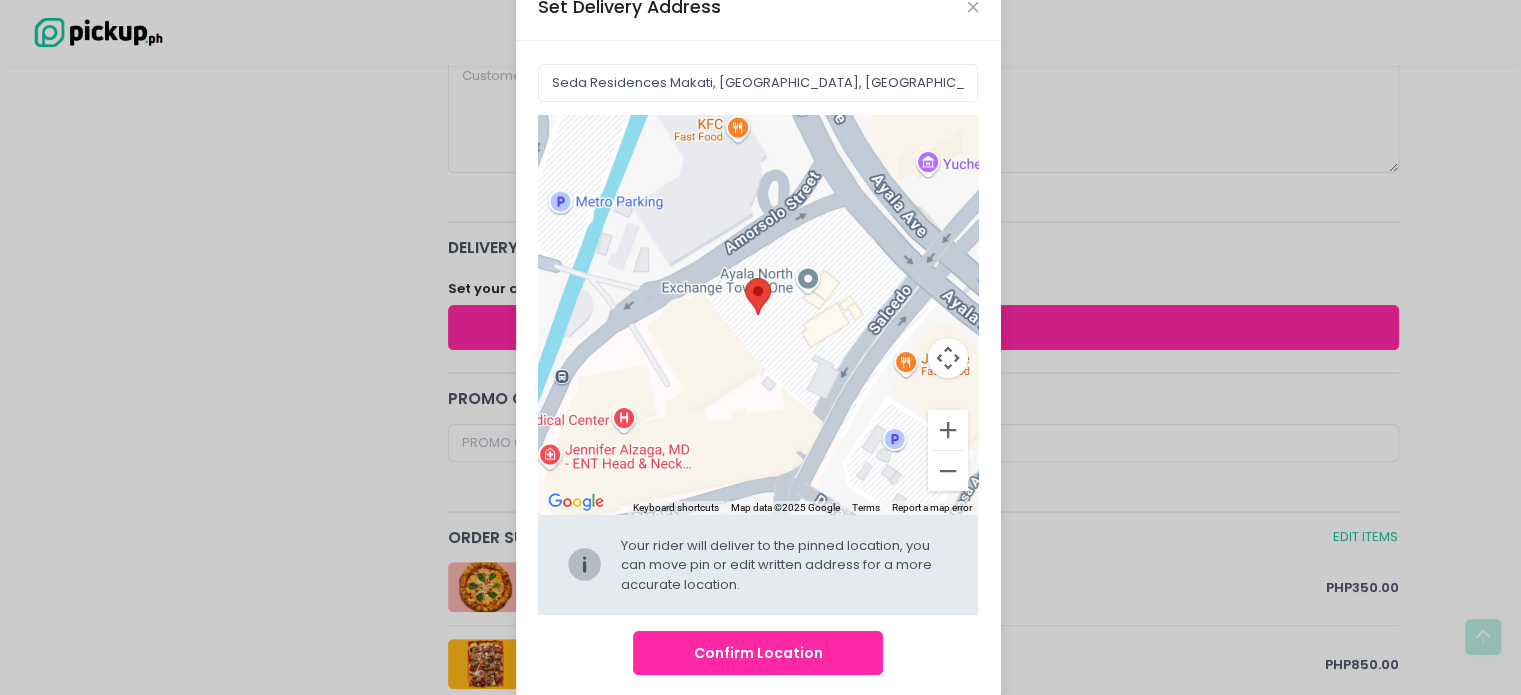scroll, scrollTop: 72, scrollLeft: 0, axis: vertical 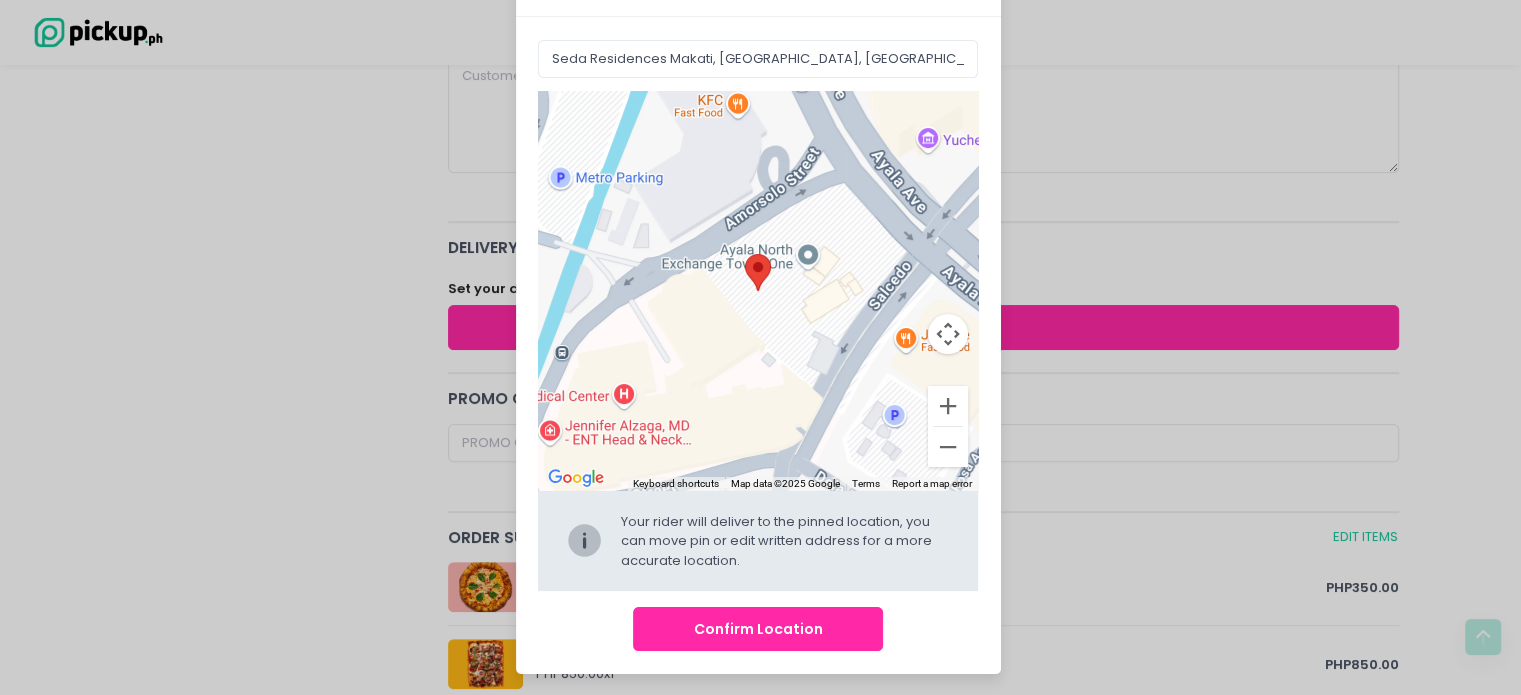 click on "Confirm Location" at bounding box center [758, 629] 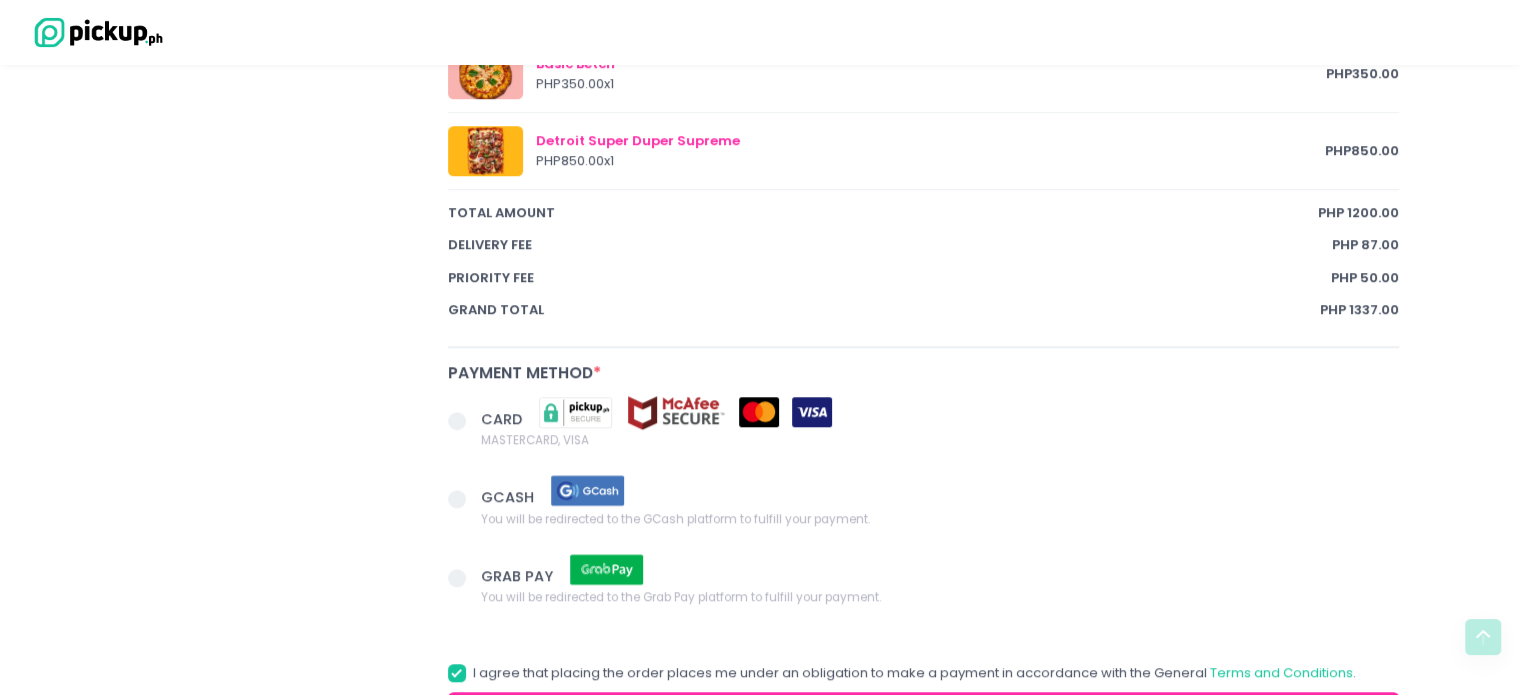 scroll, scrollTop: 1200, scrollLeft: 0, axis: vertical 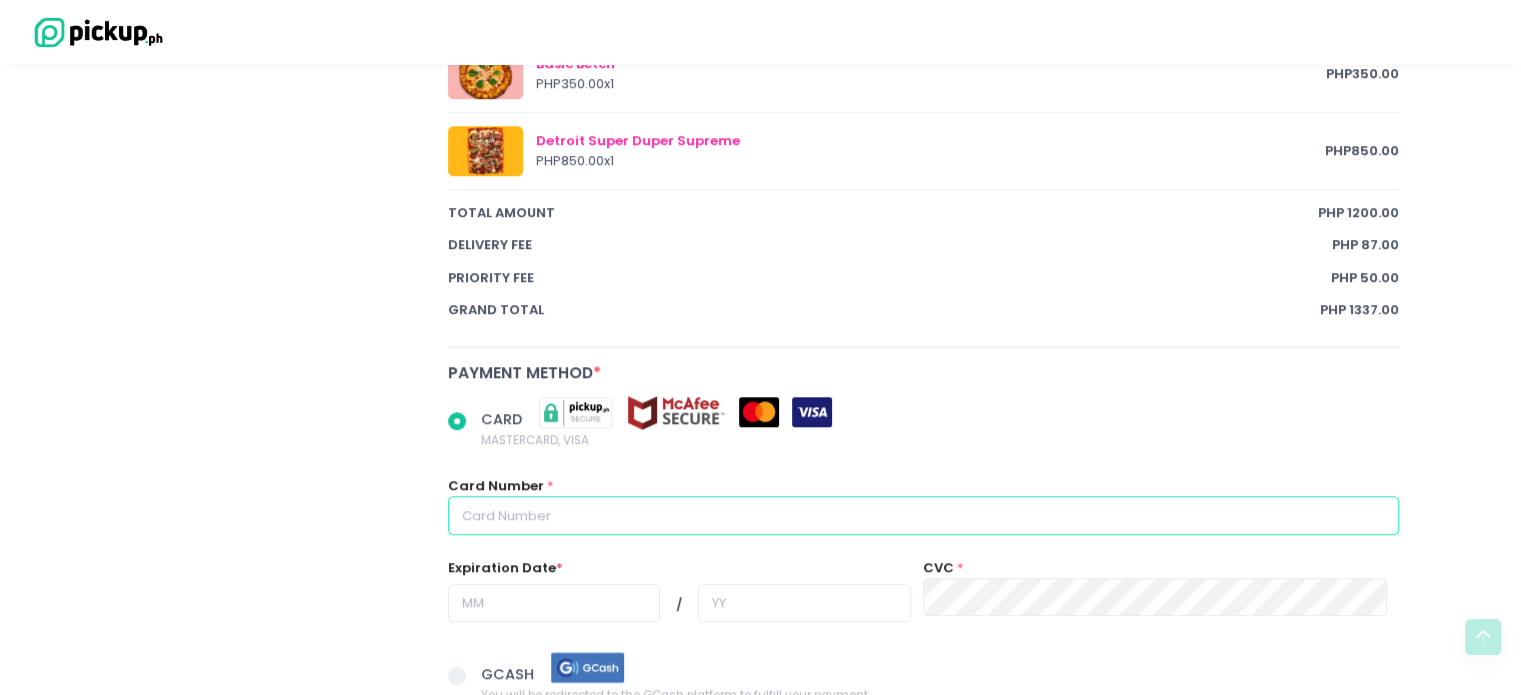 click at bounding box center [924, 515] 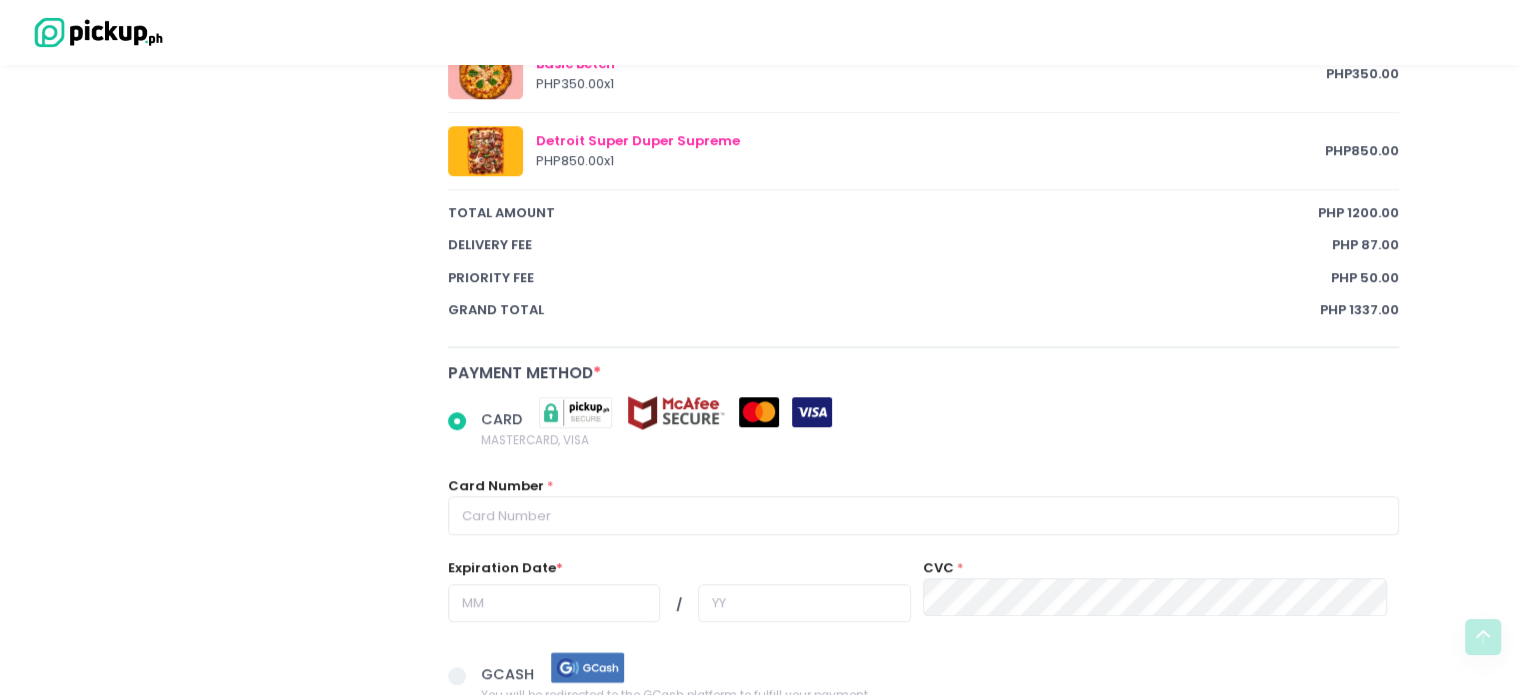 radio on "true" 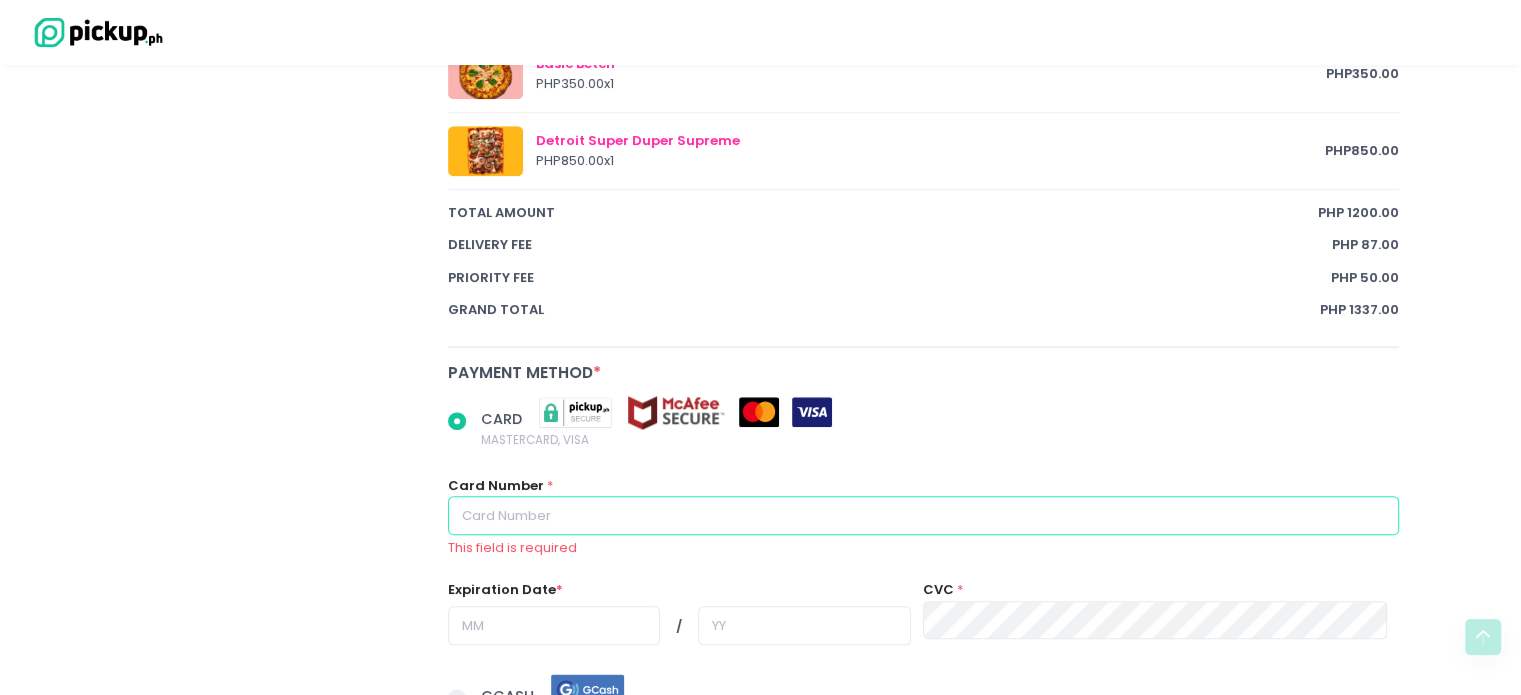 type on "[CREDIT_CARD_NUMBER]" 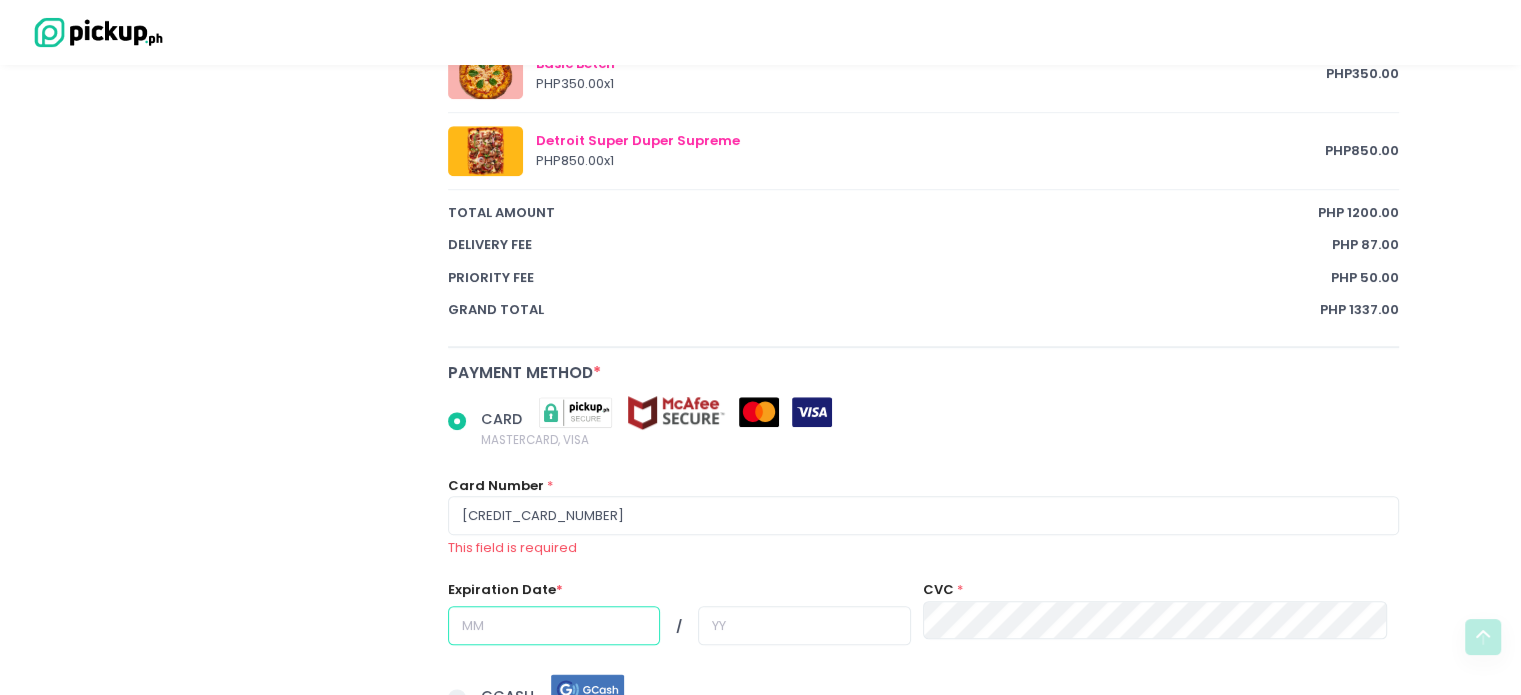 type on "09" 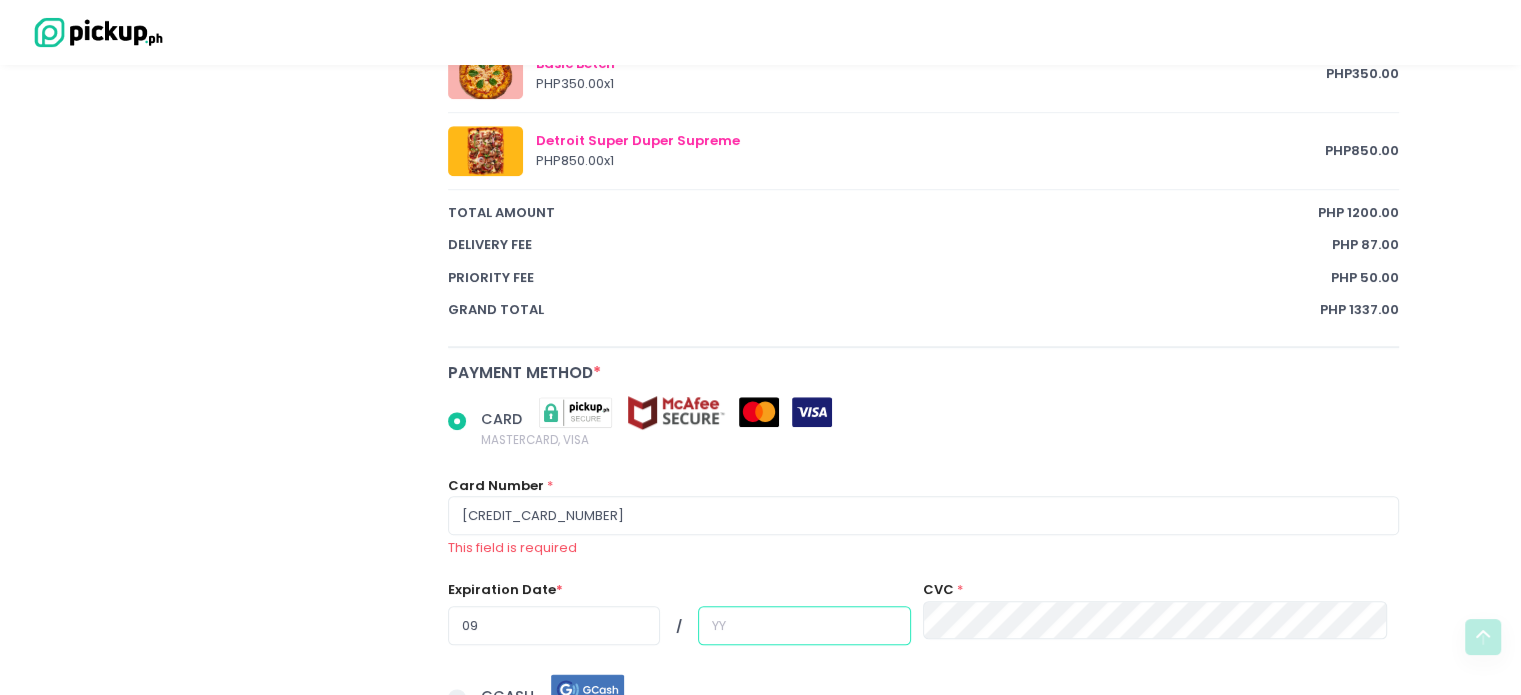 type on "28" 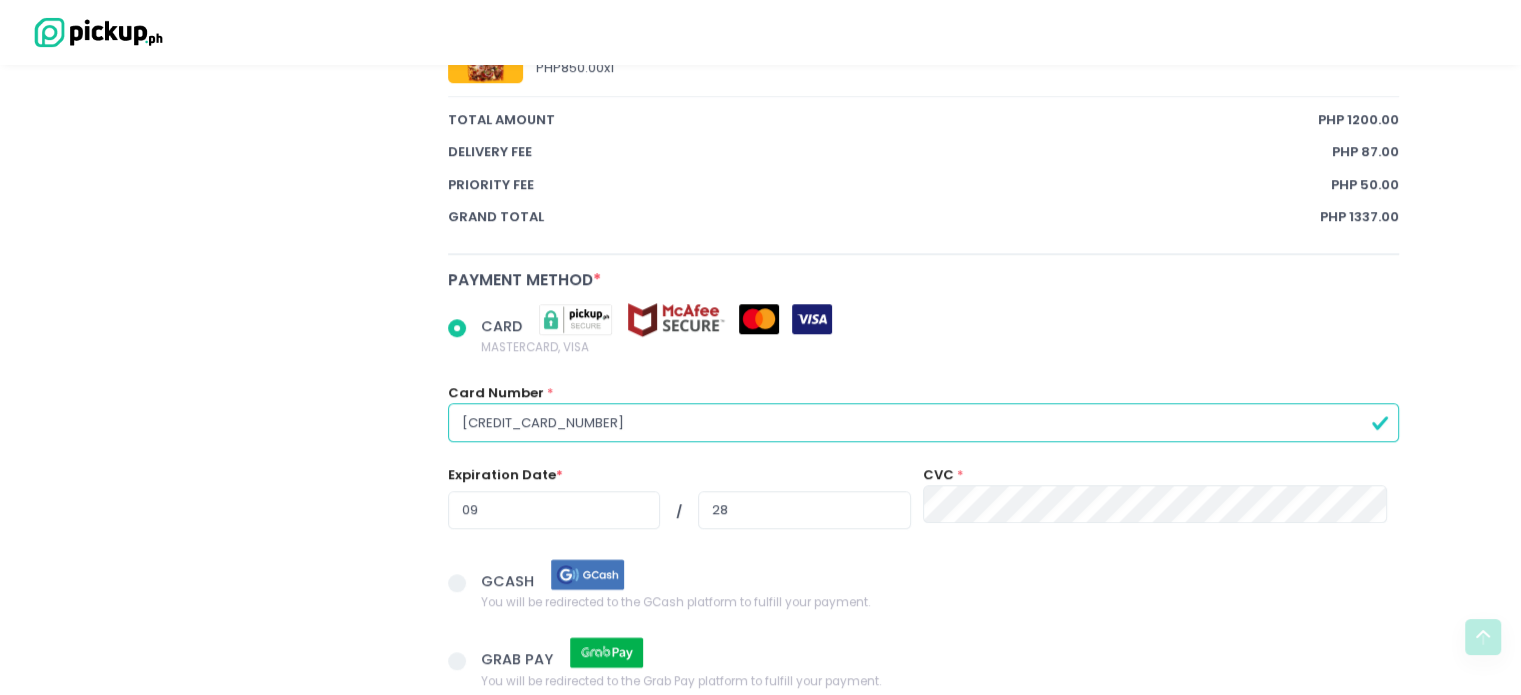 scroll, scrollTop: 1400, scrollLeft: 0, axis: vertical 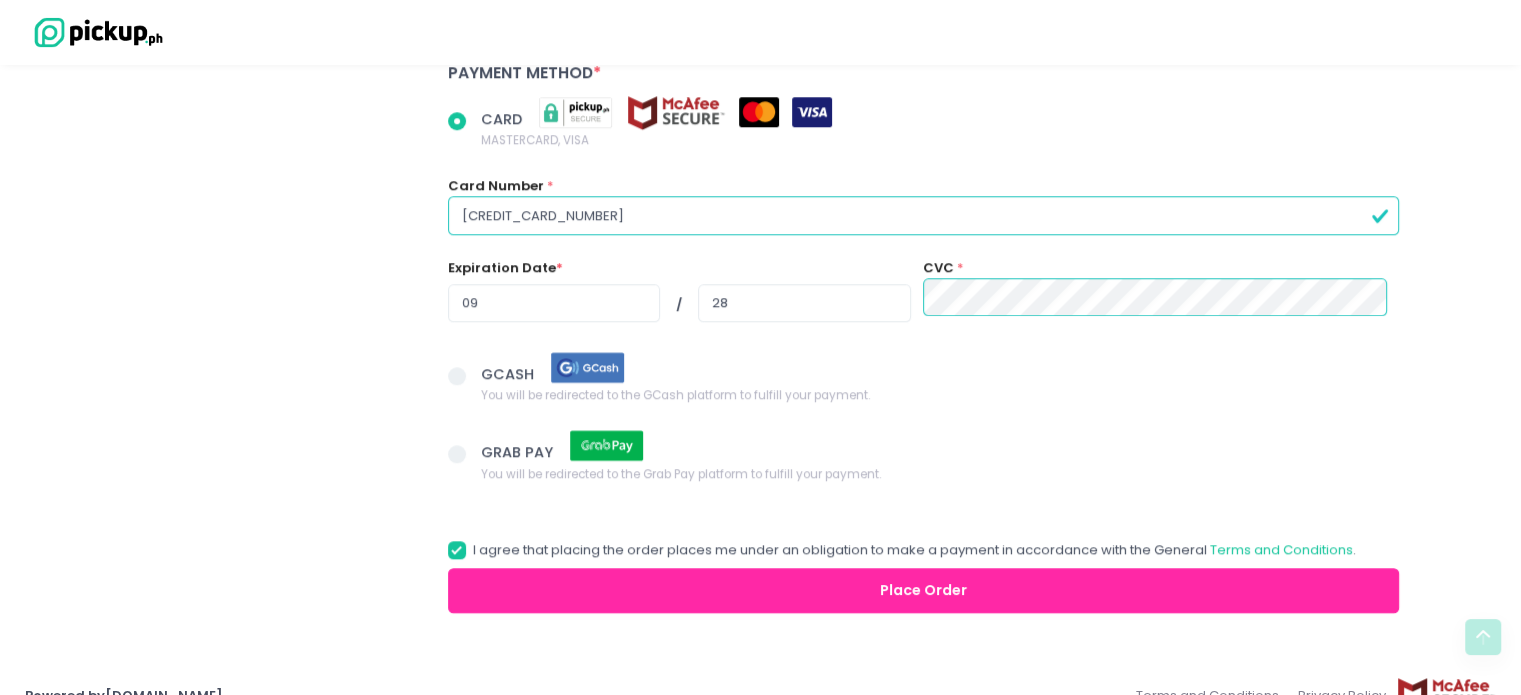click on "Place Order" at bounding box center (924, 590) 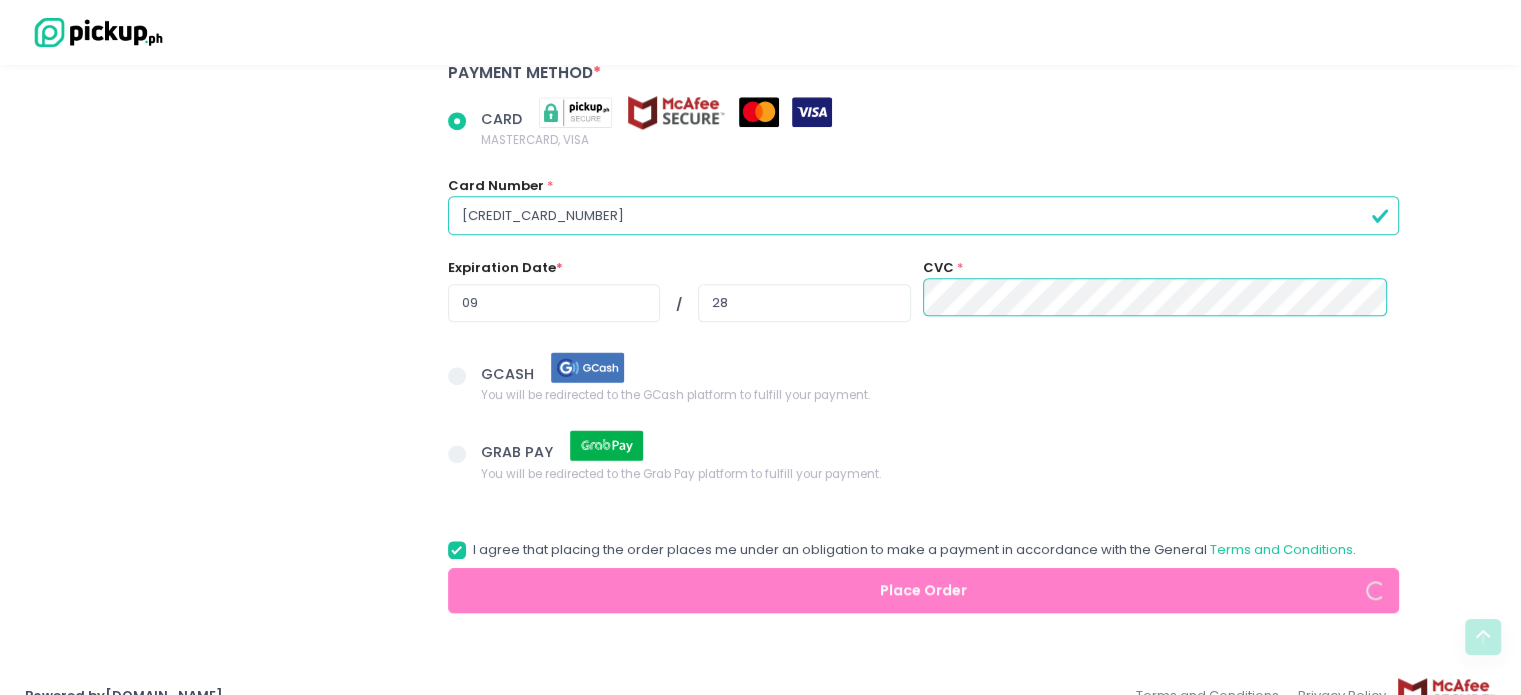radio on "true" 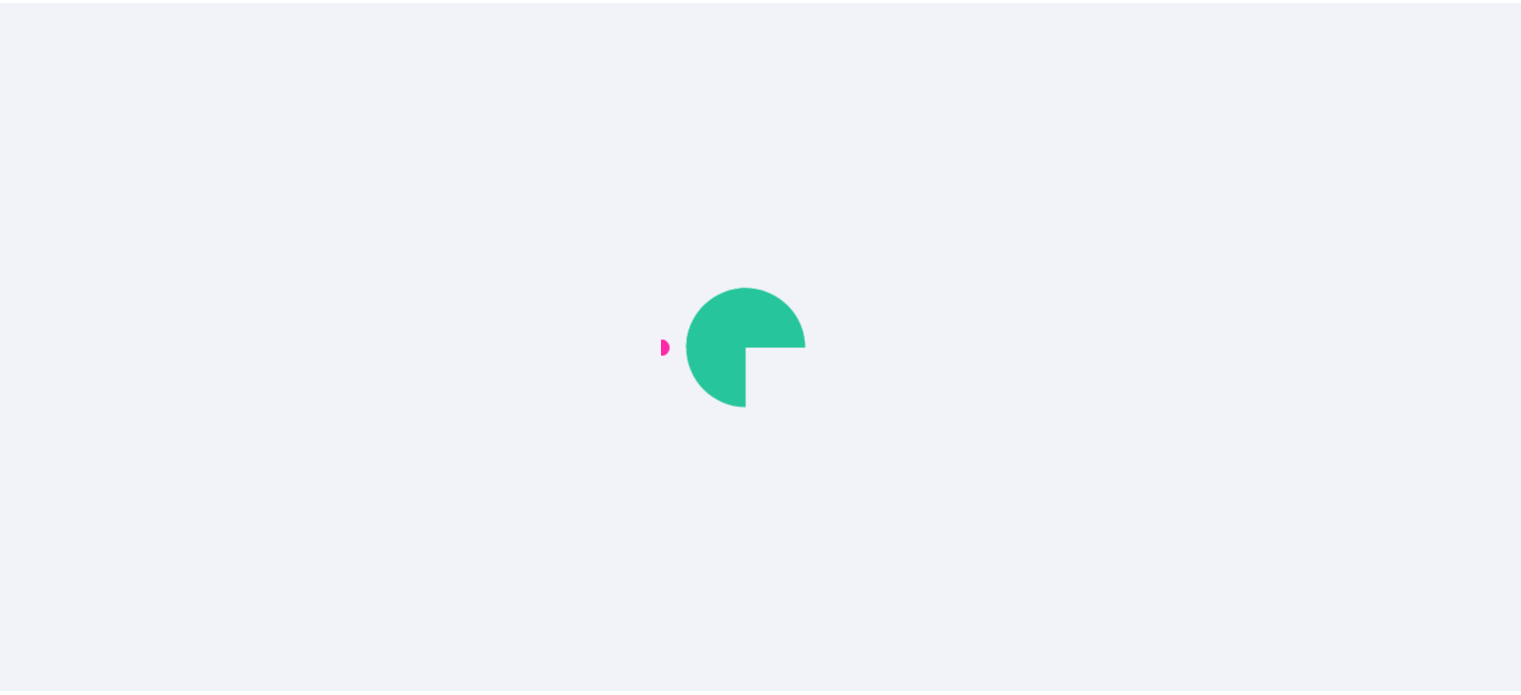 scroll, scrollTop: 0, scrollLeft: 0, axis: both 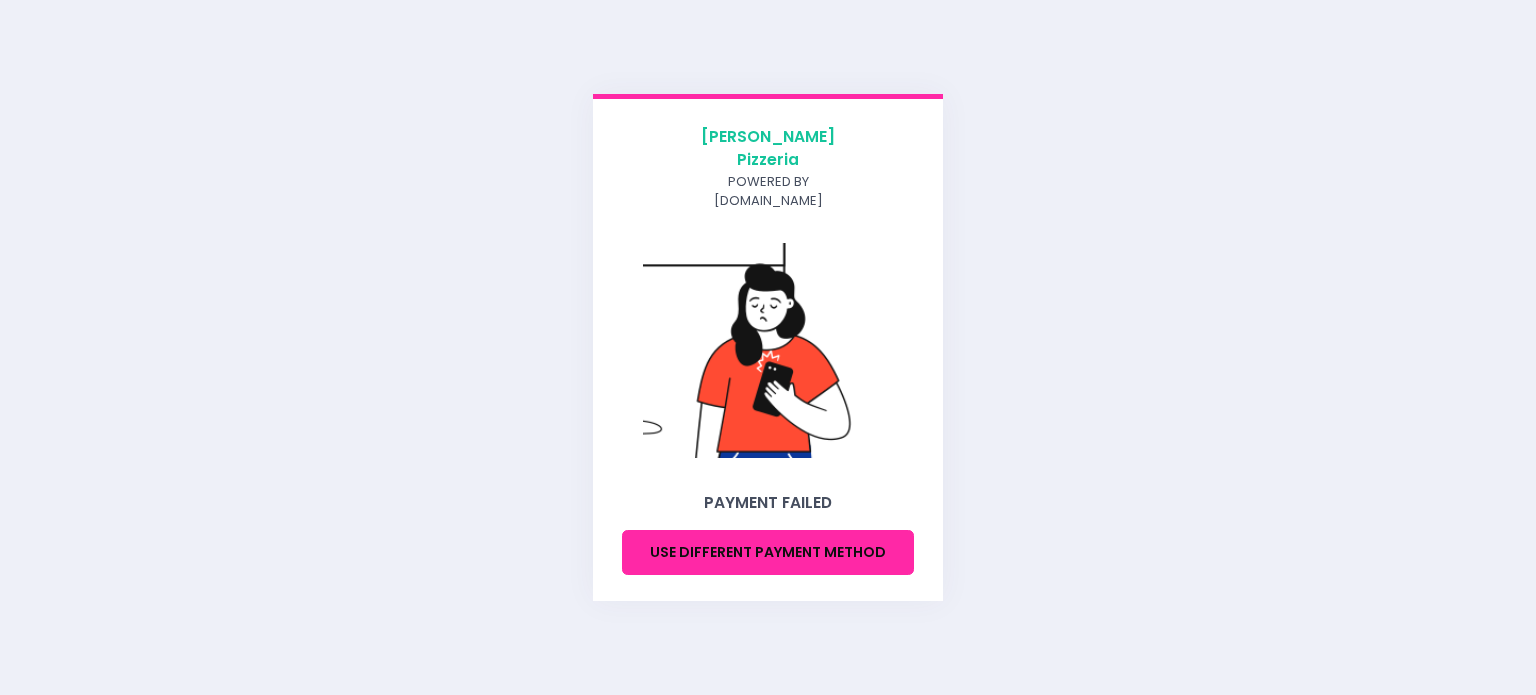 click on "Use different payment method" at bounding box center (768, 552) 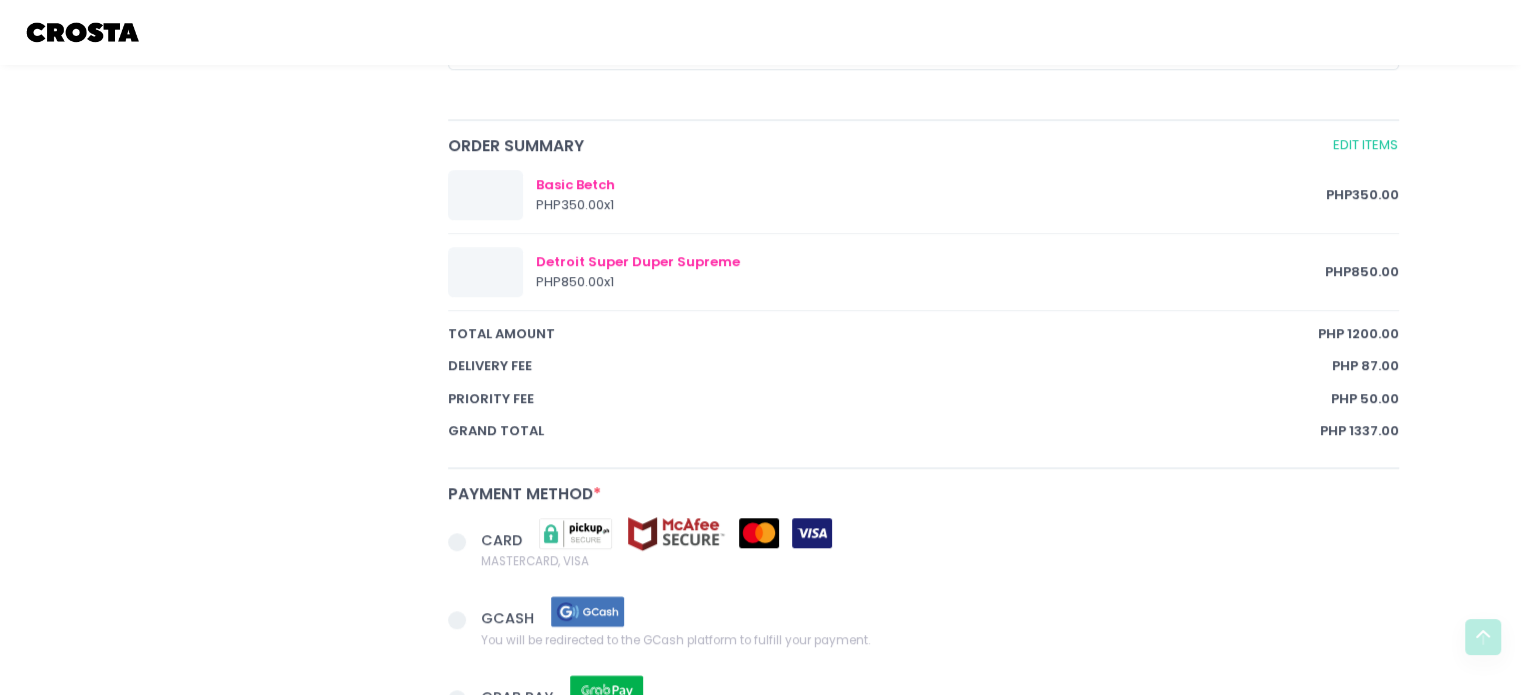 scroll, scrollTop: 1200, scrollLeft: 0, axis: vertical 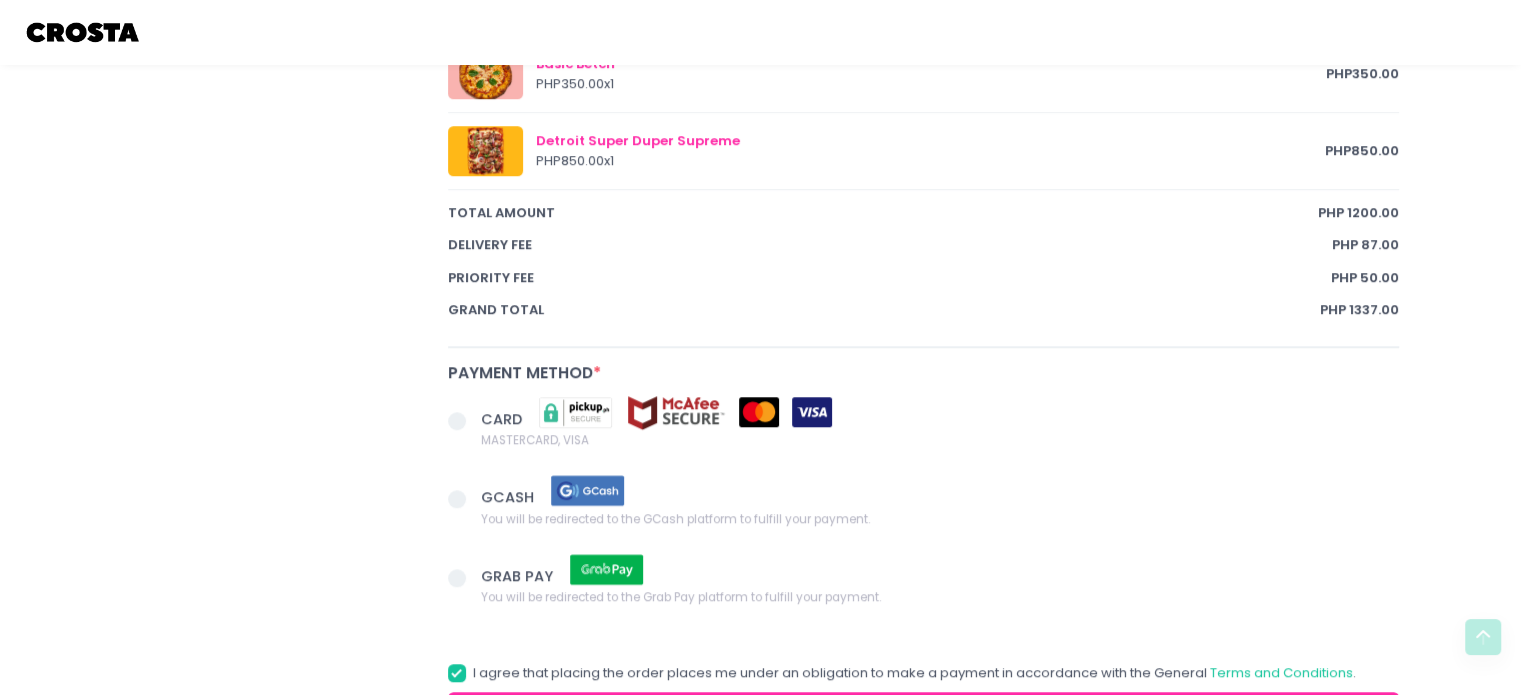 click at bounding box center (457, 421) 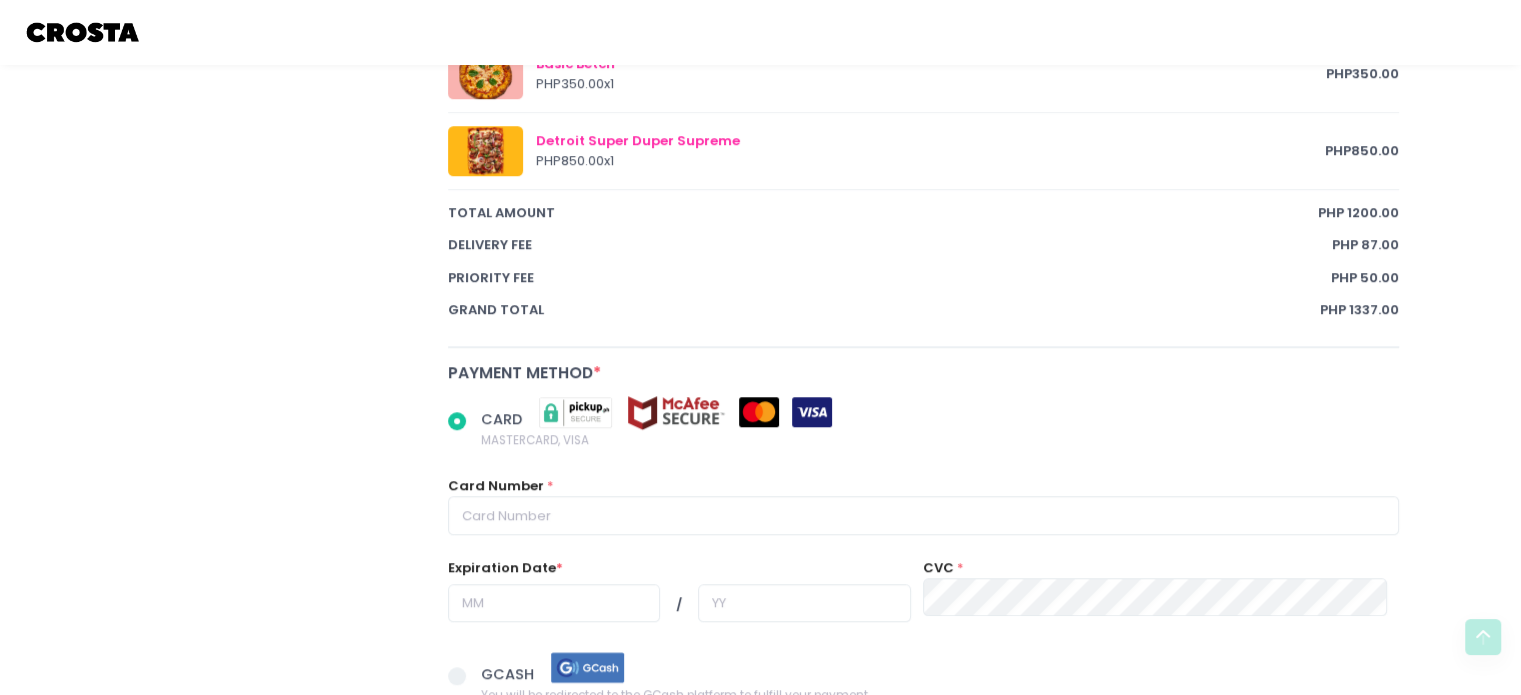 scroll, scrollTop: 1400, scrollLeft: 0, axis: vertical 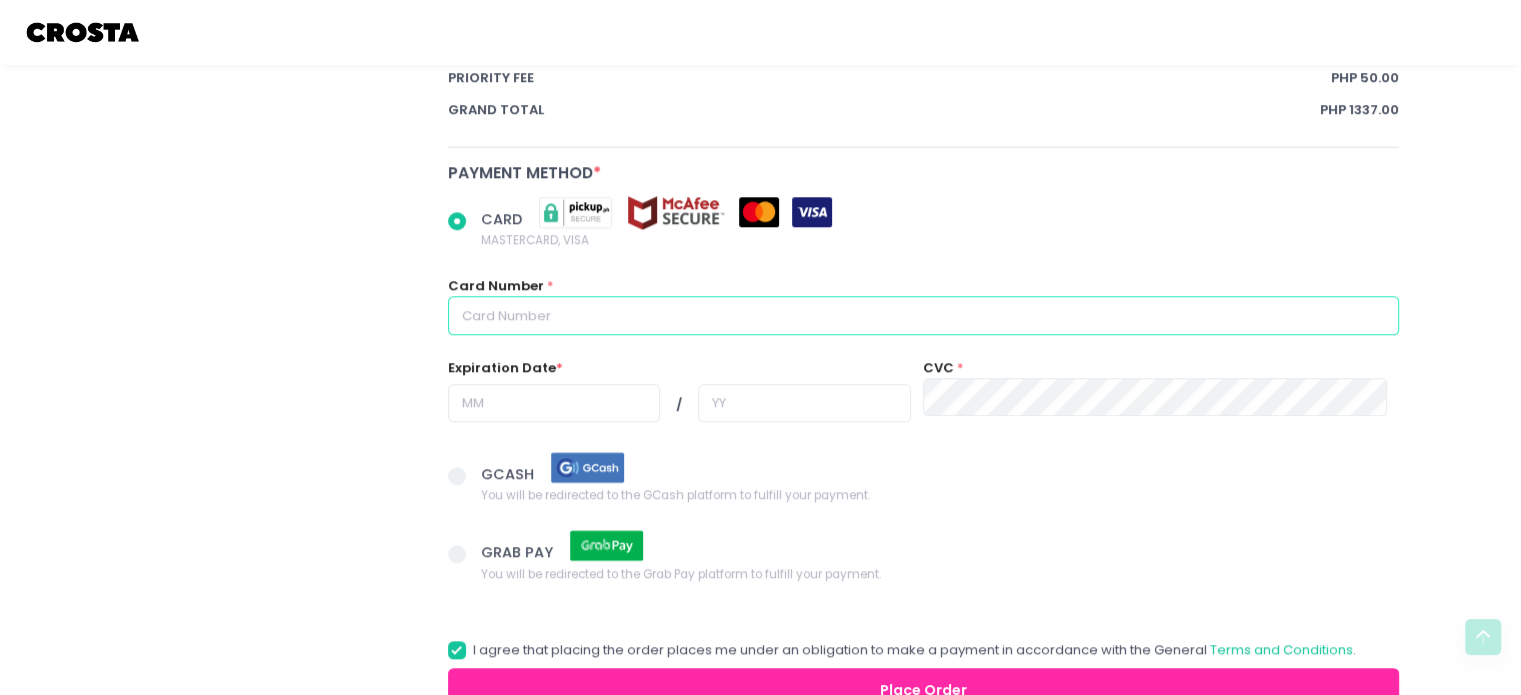 click at bounding box center [924, 315] 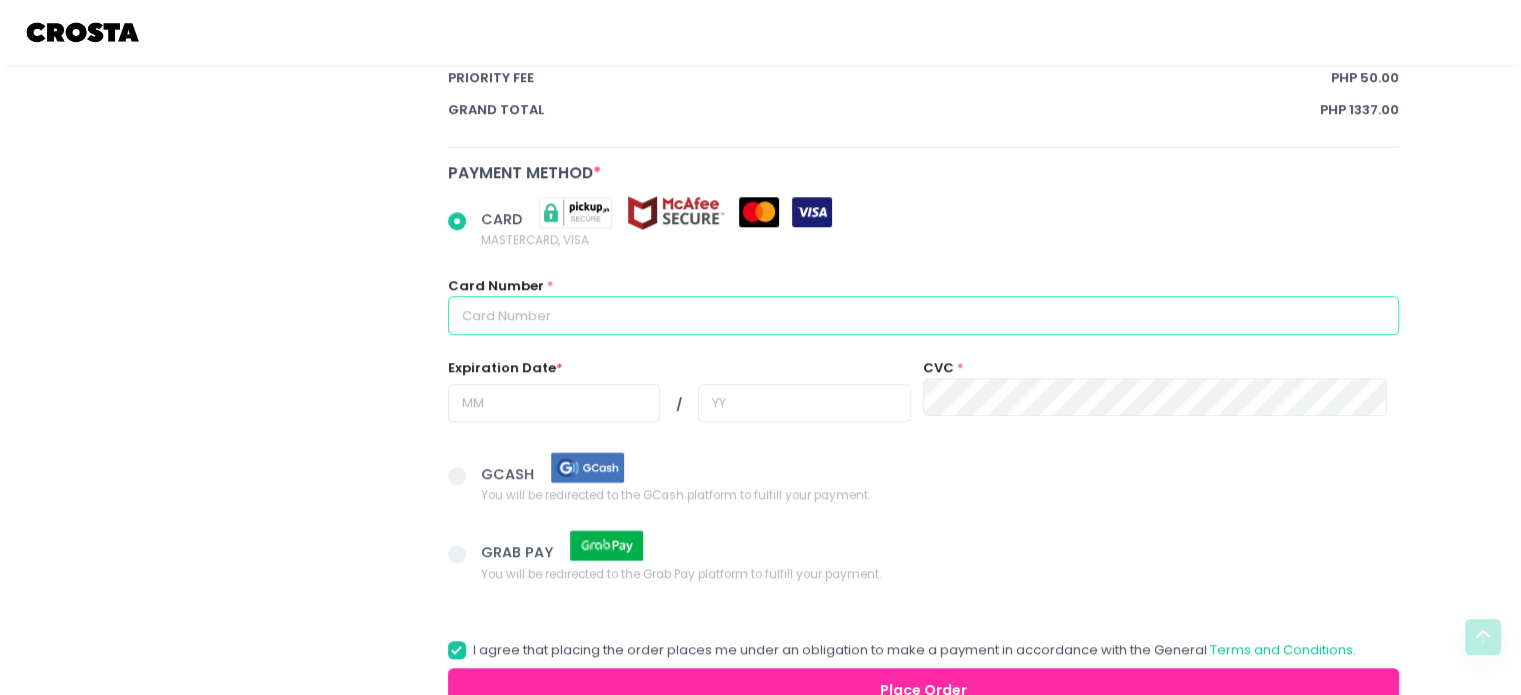 radio on "true" 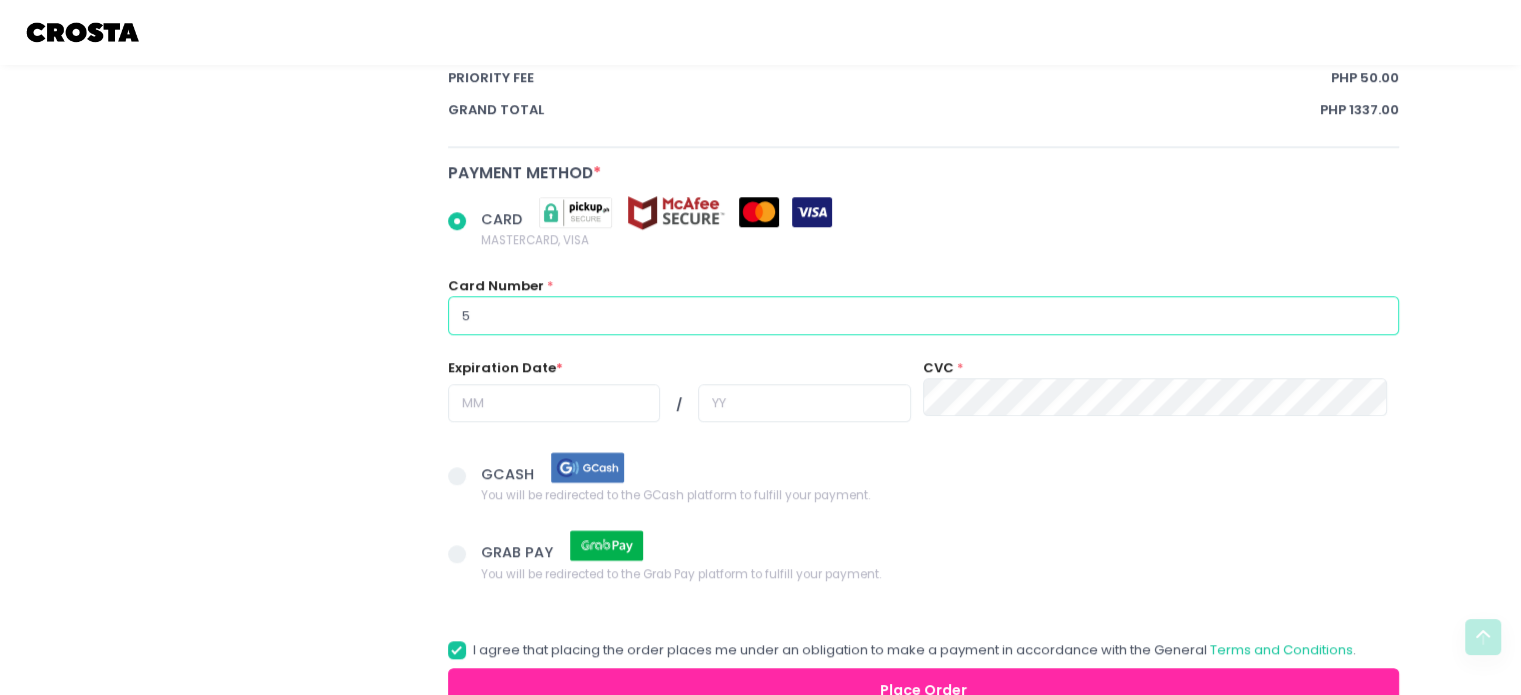 radio on "true" 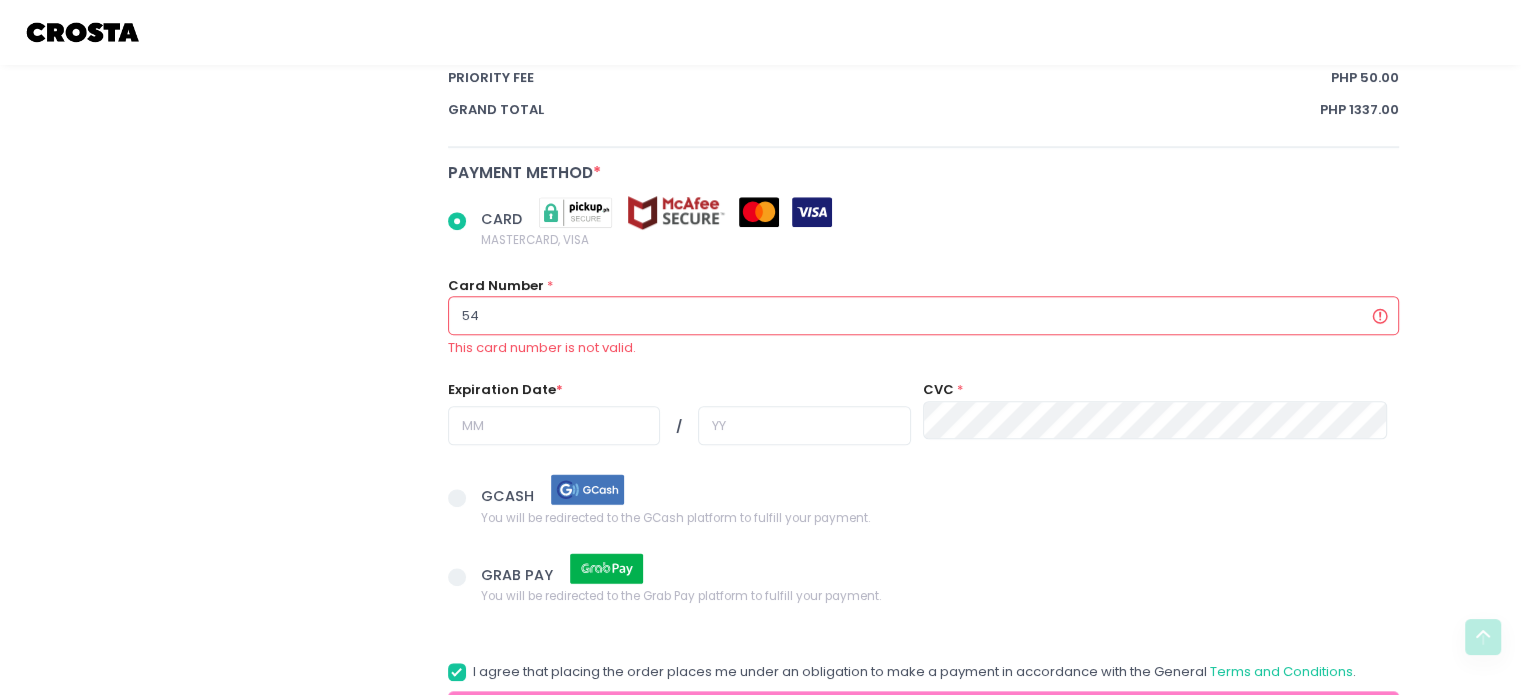 radio on "true" 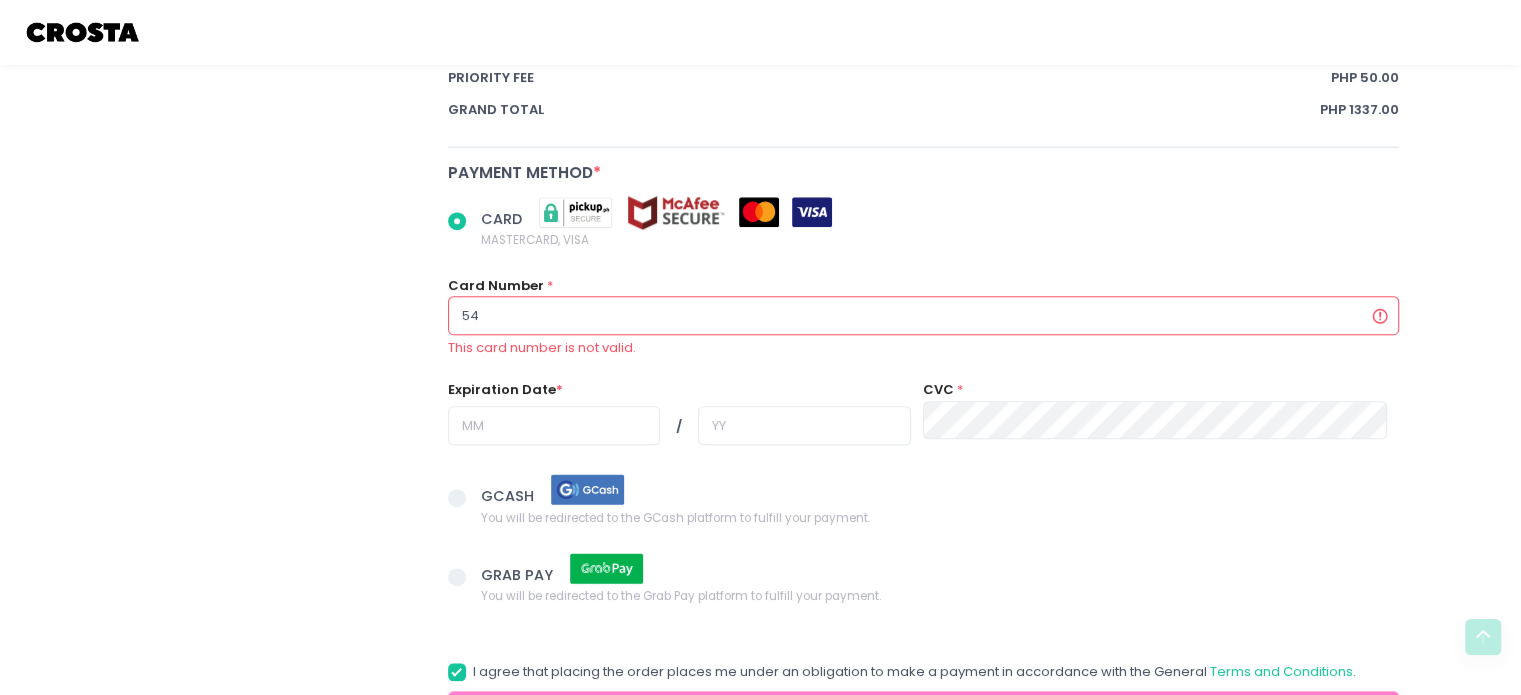 type on "548" 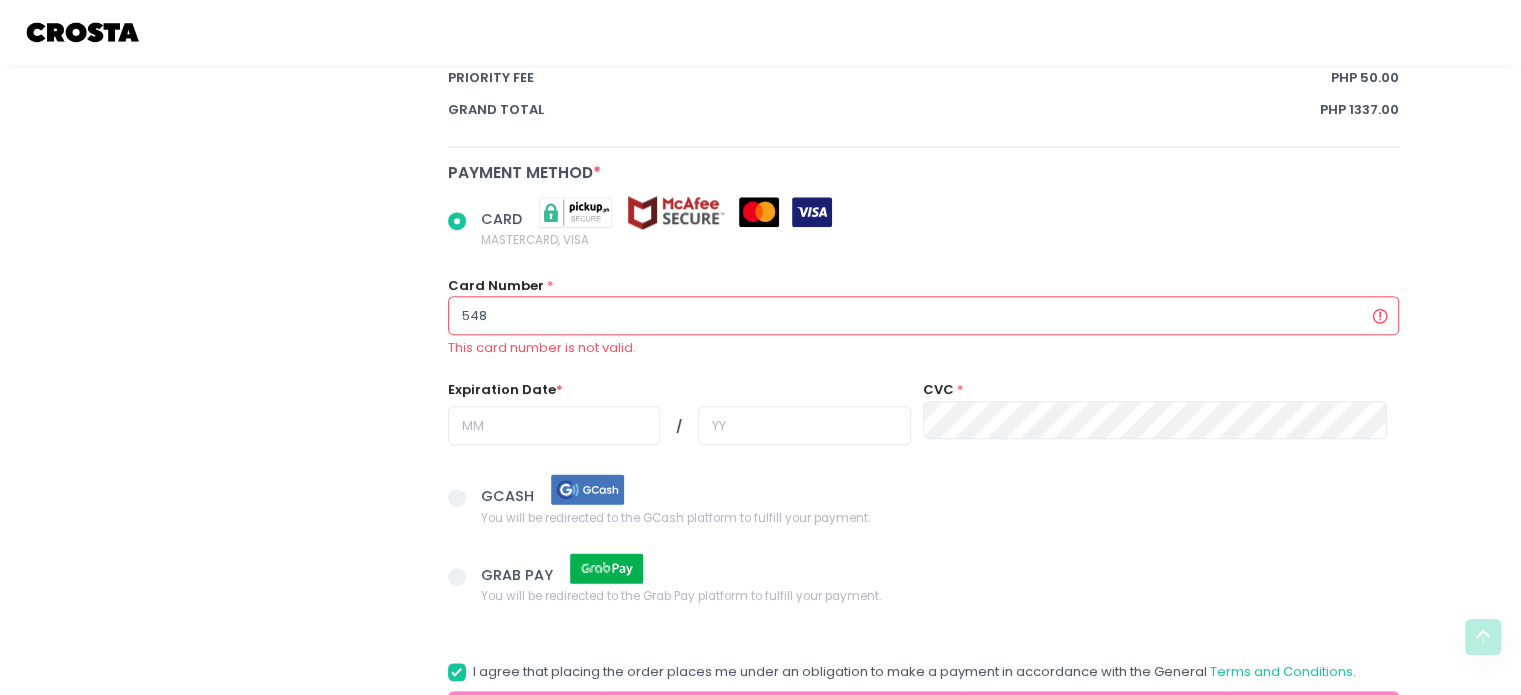radio on "true" 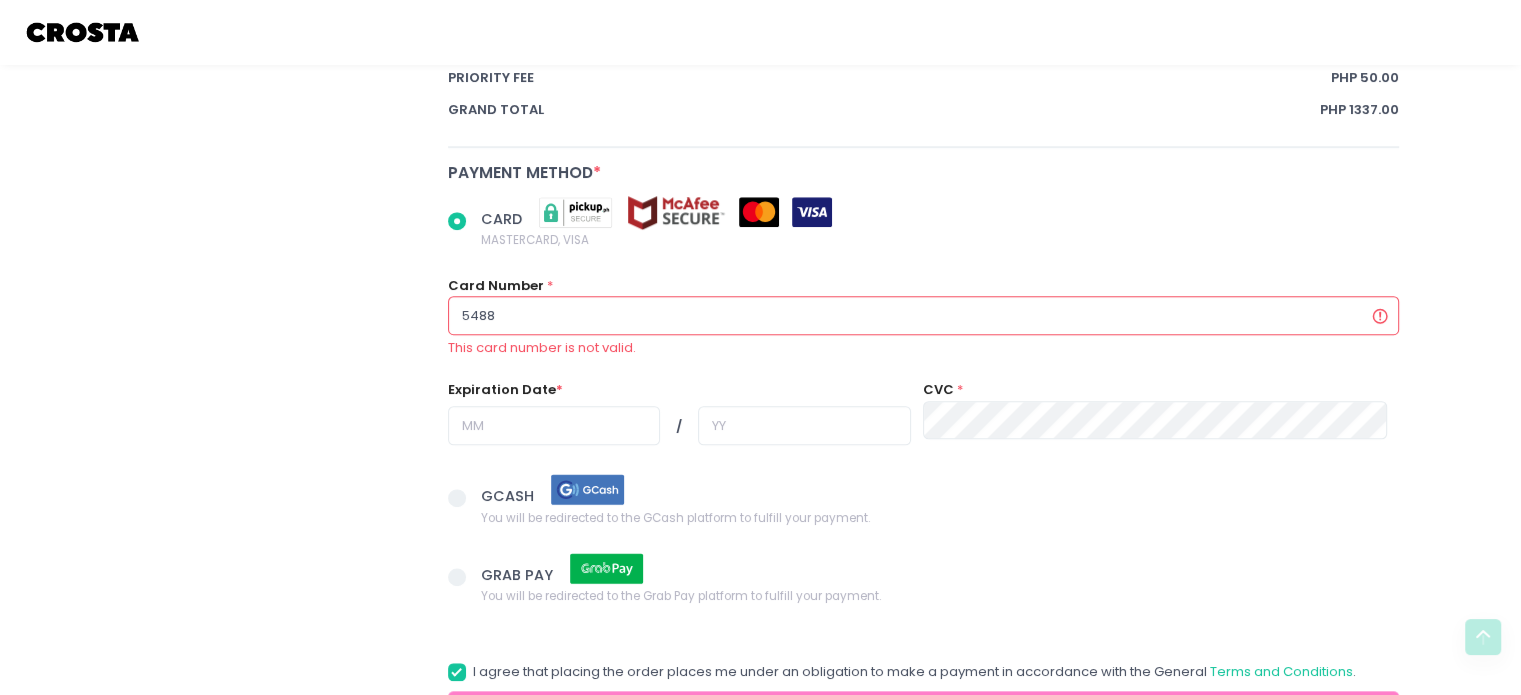 radio on "true" 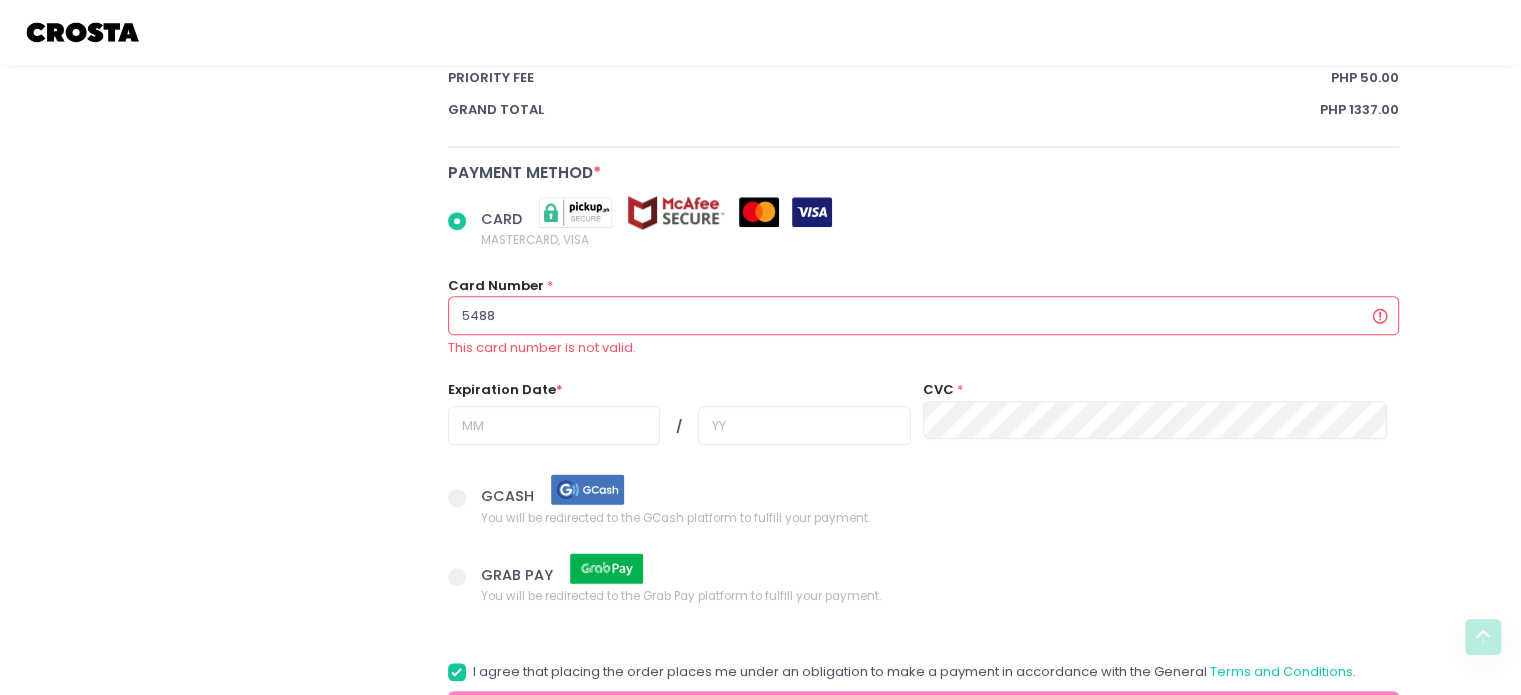 type on "54880" 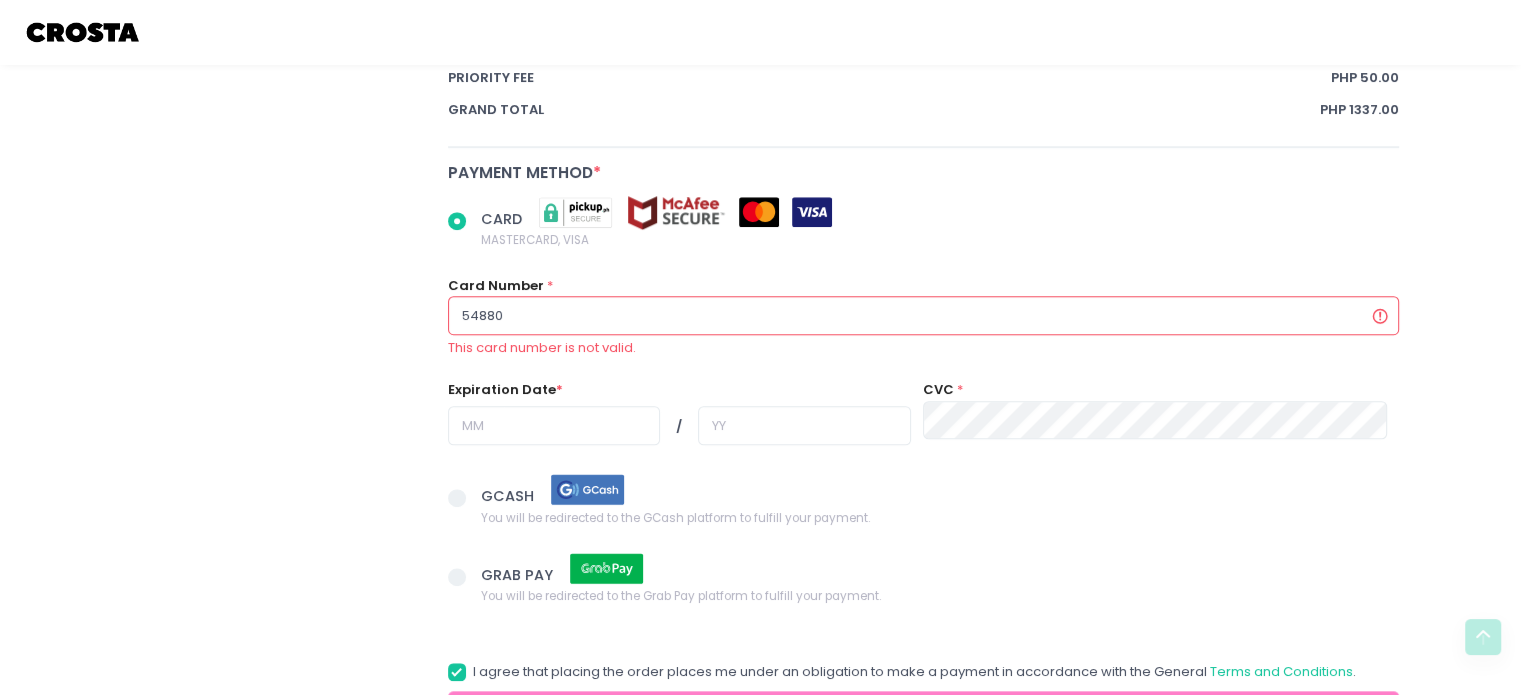 radio on "true" 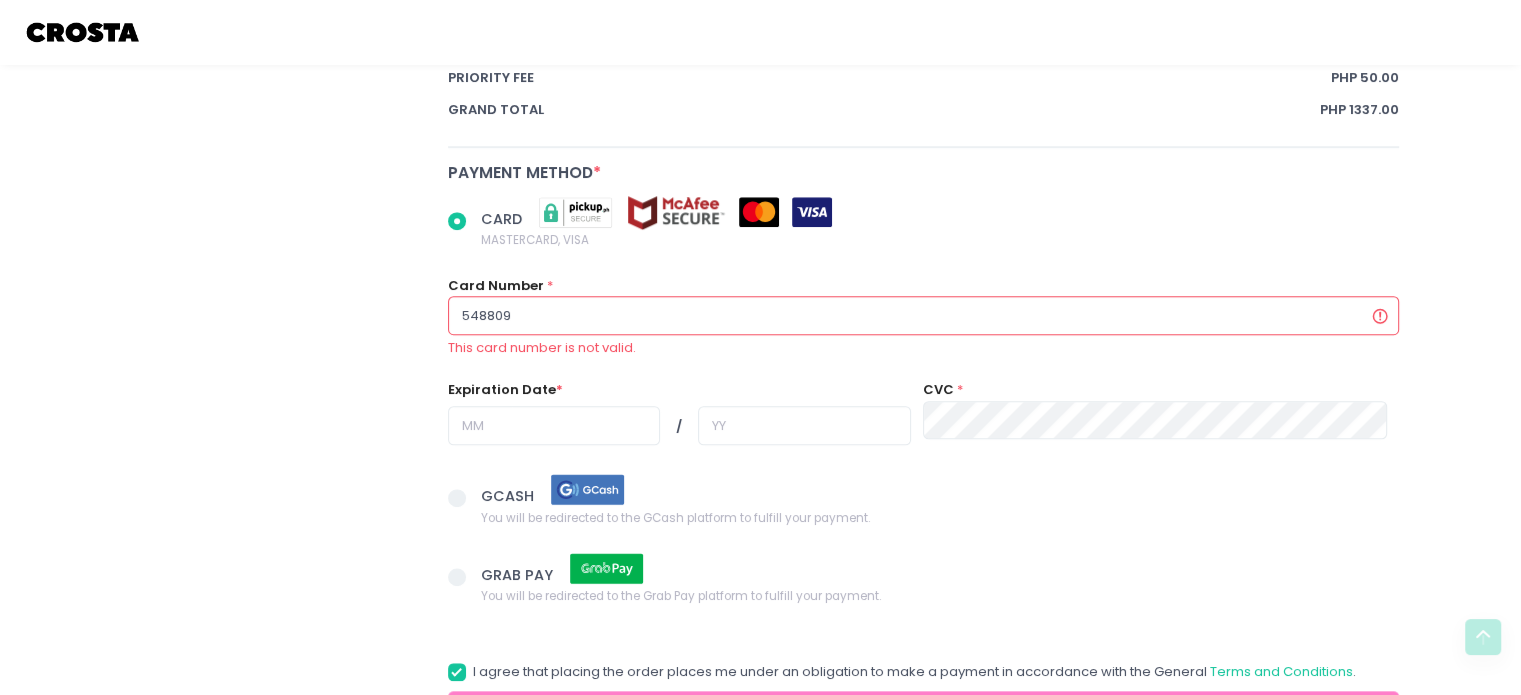 radio on "true" 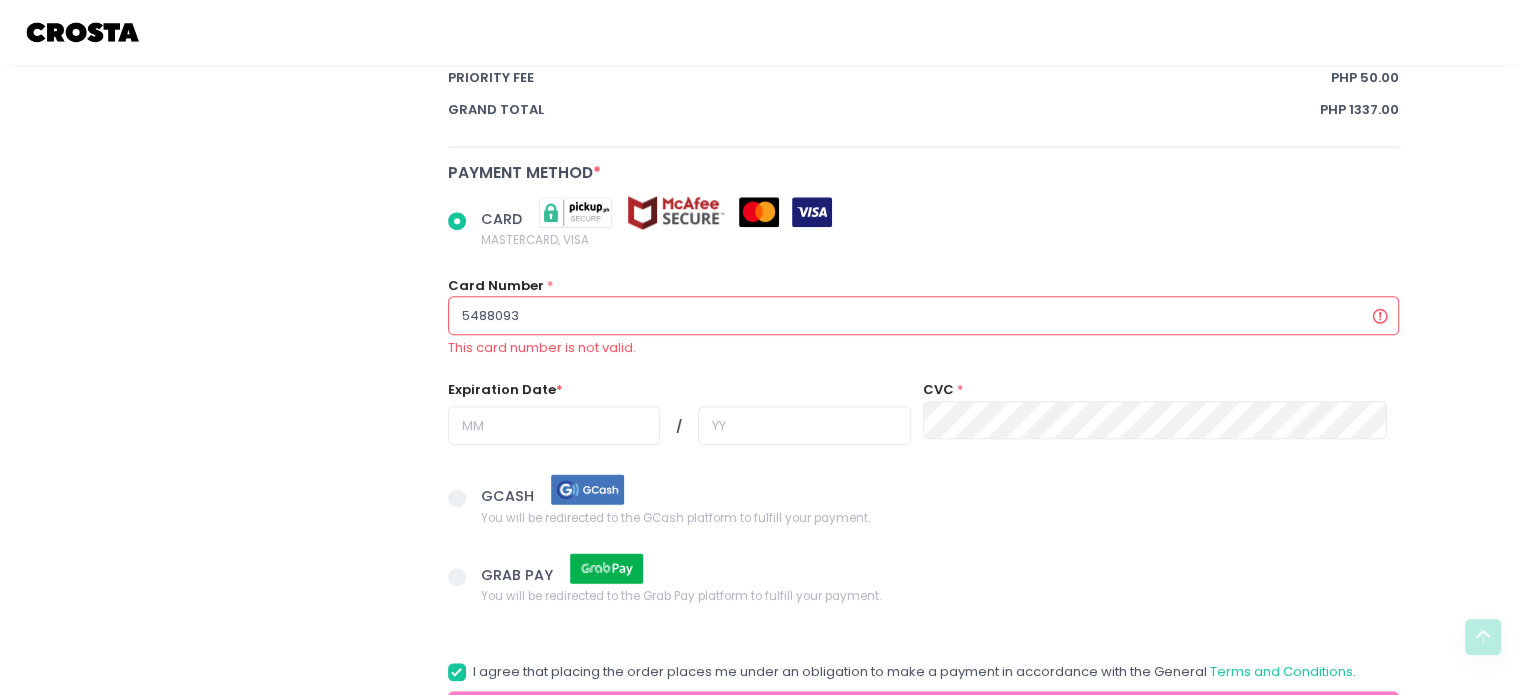 radio on "true" 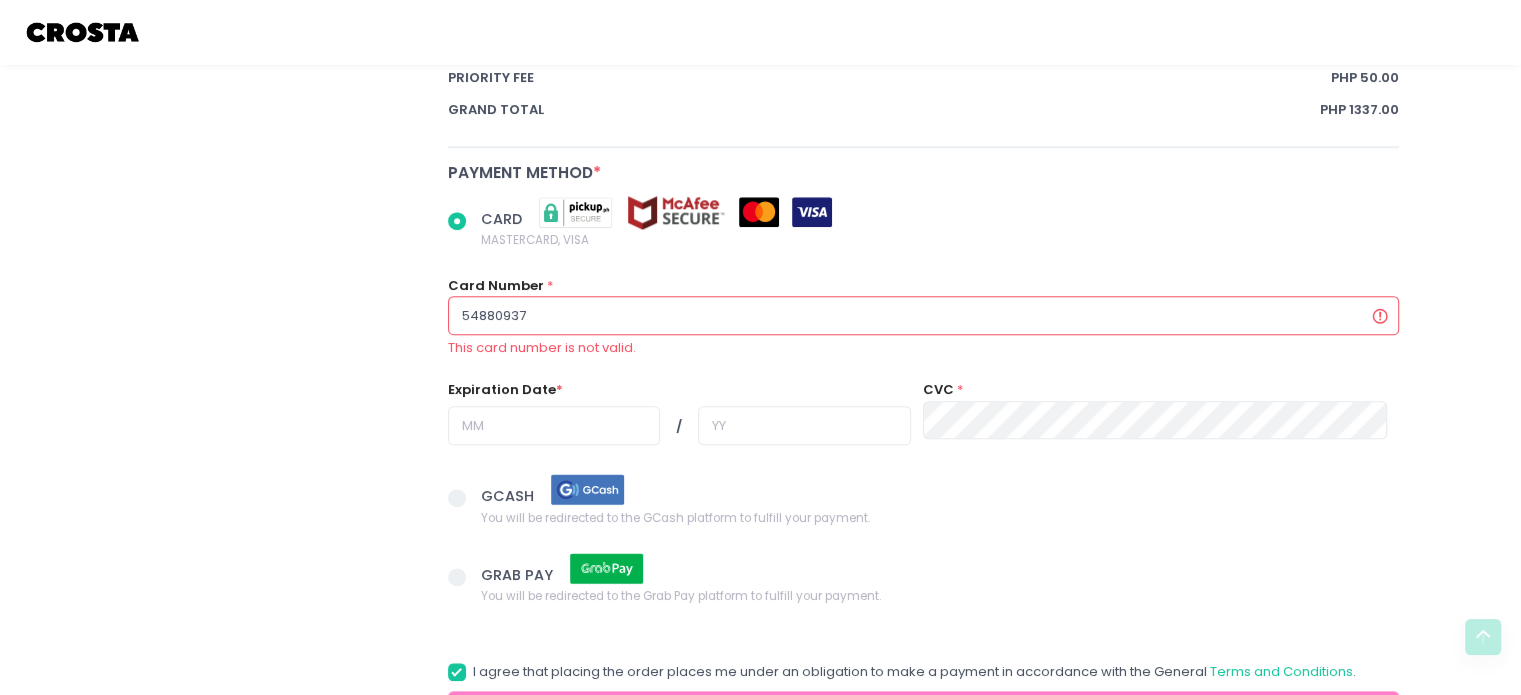 radio on "true" 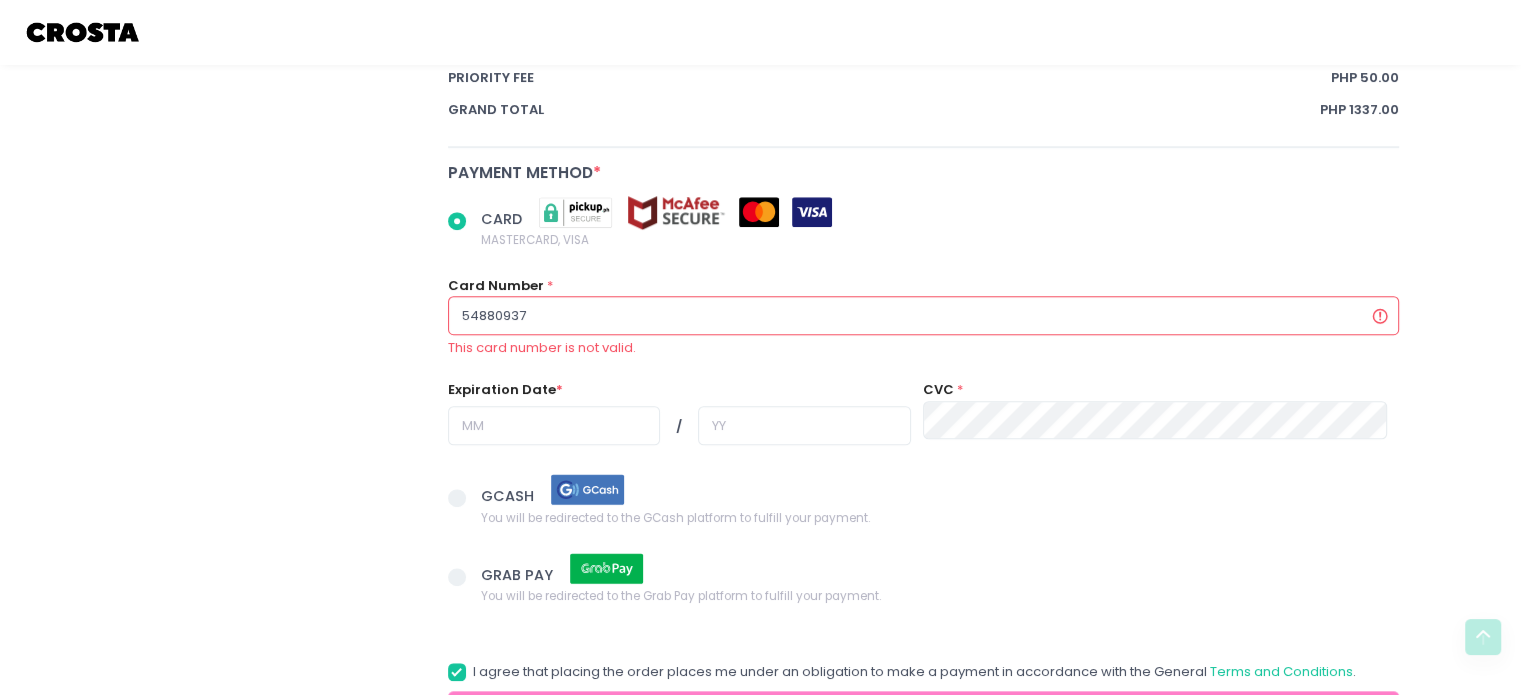 type on "548809370" 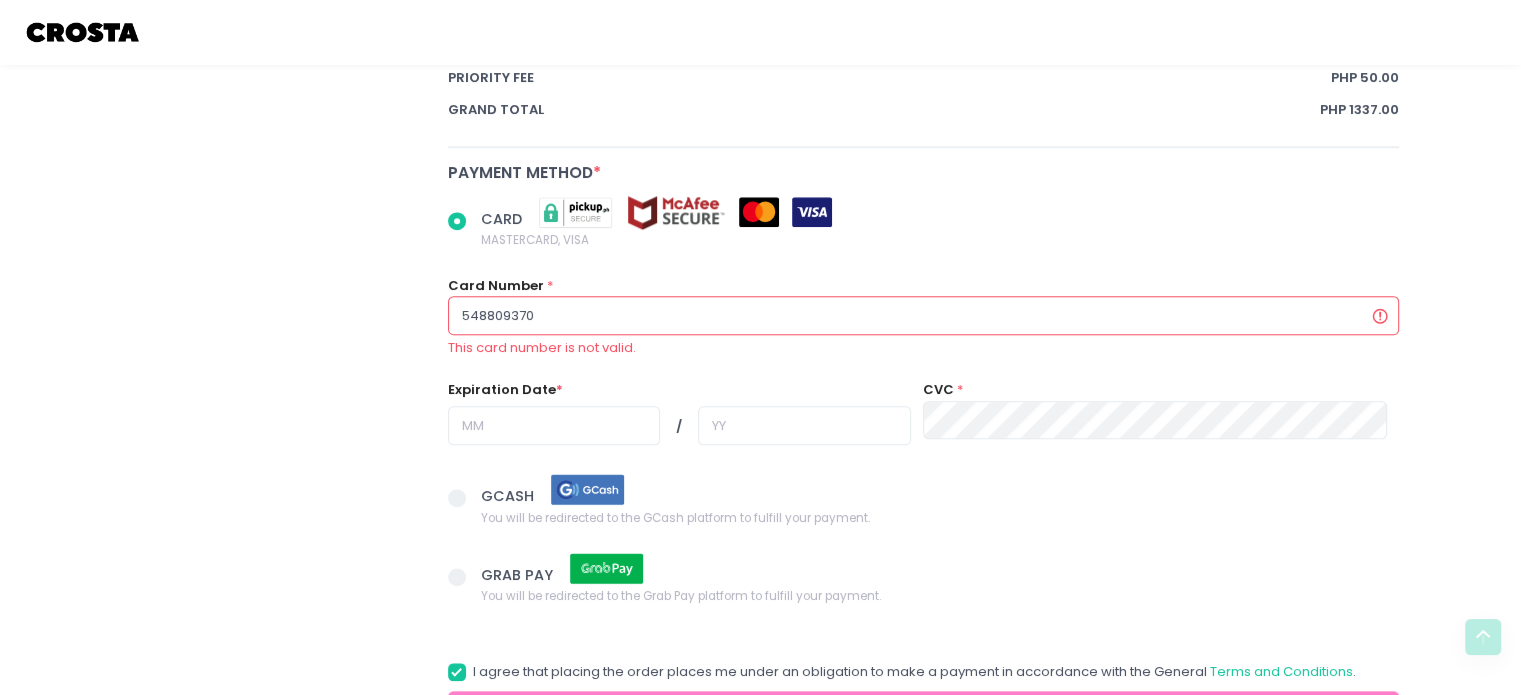 radio on "true" 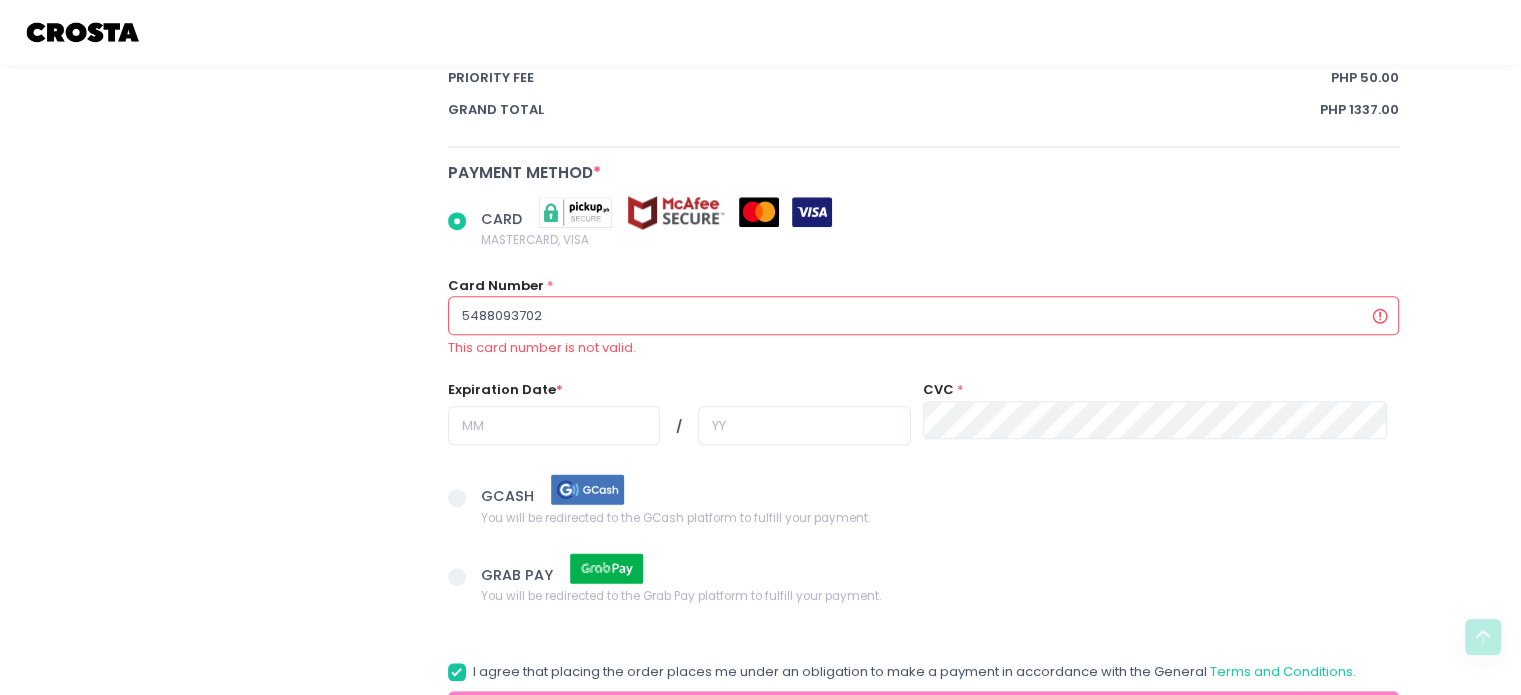 radio on "true" 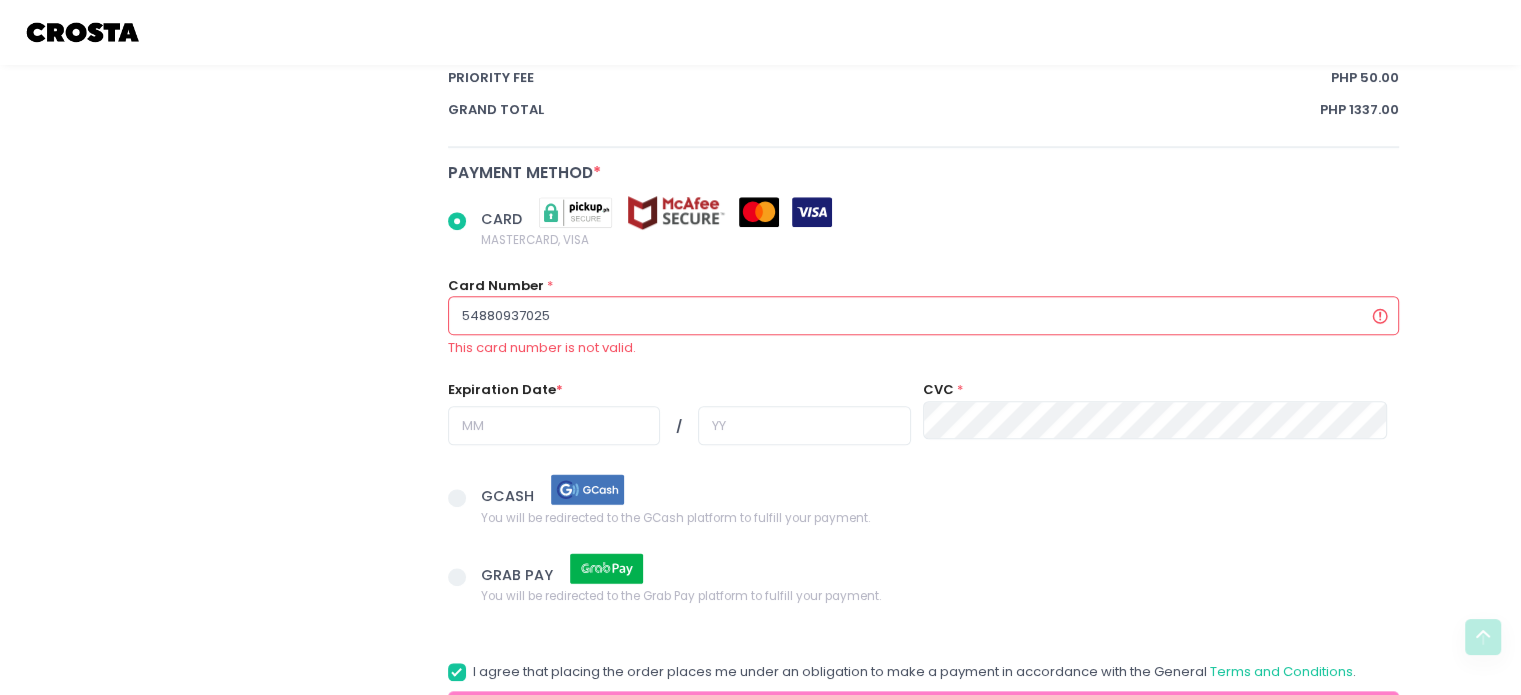 radio on "true" 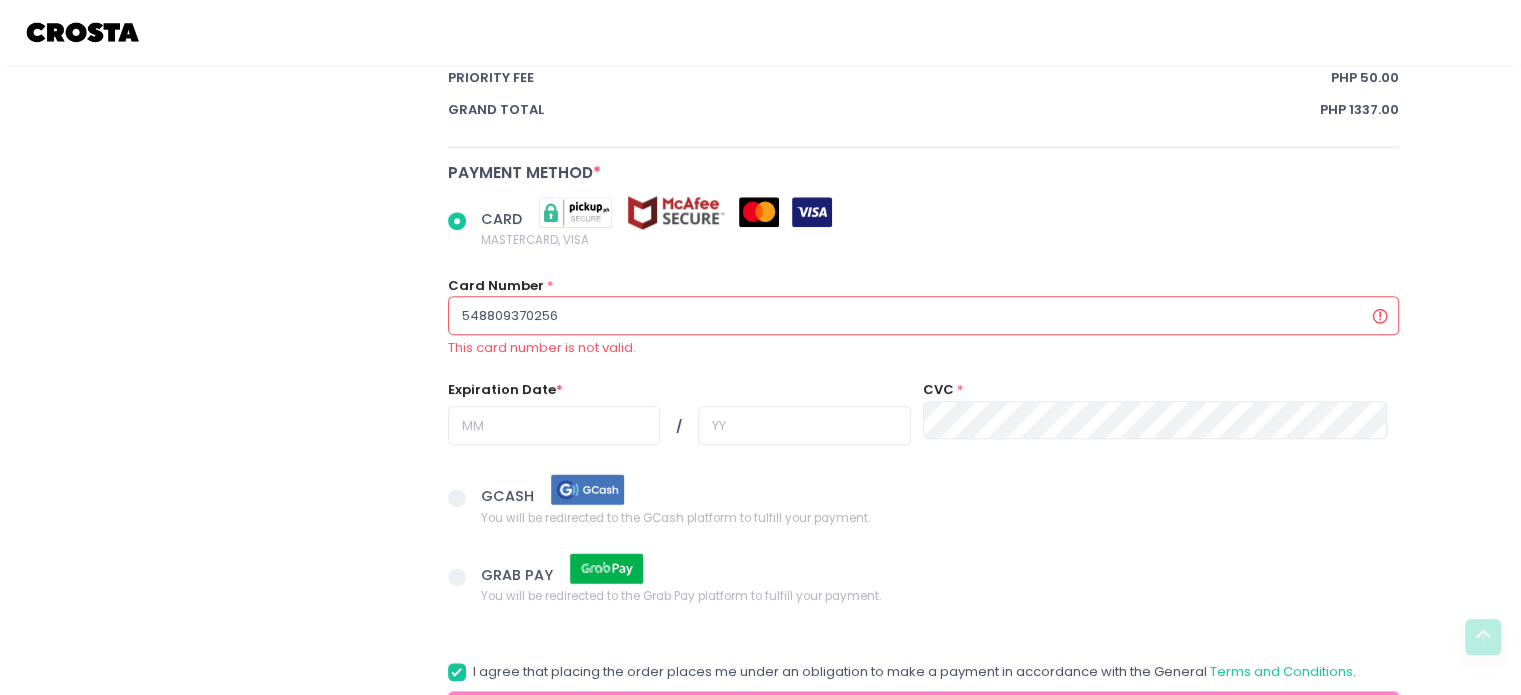 radio on "true" 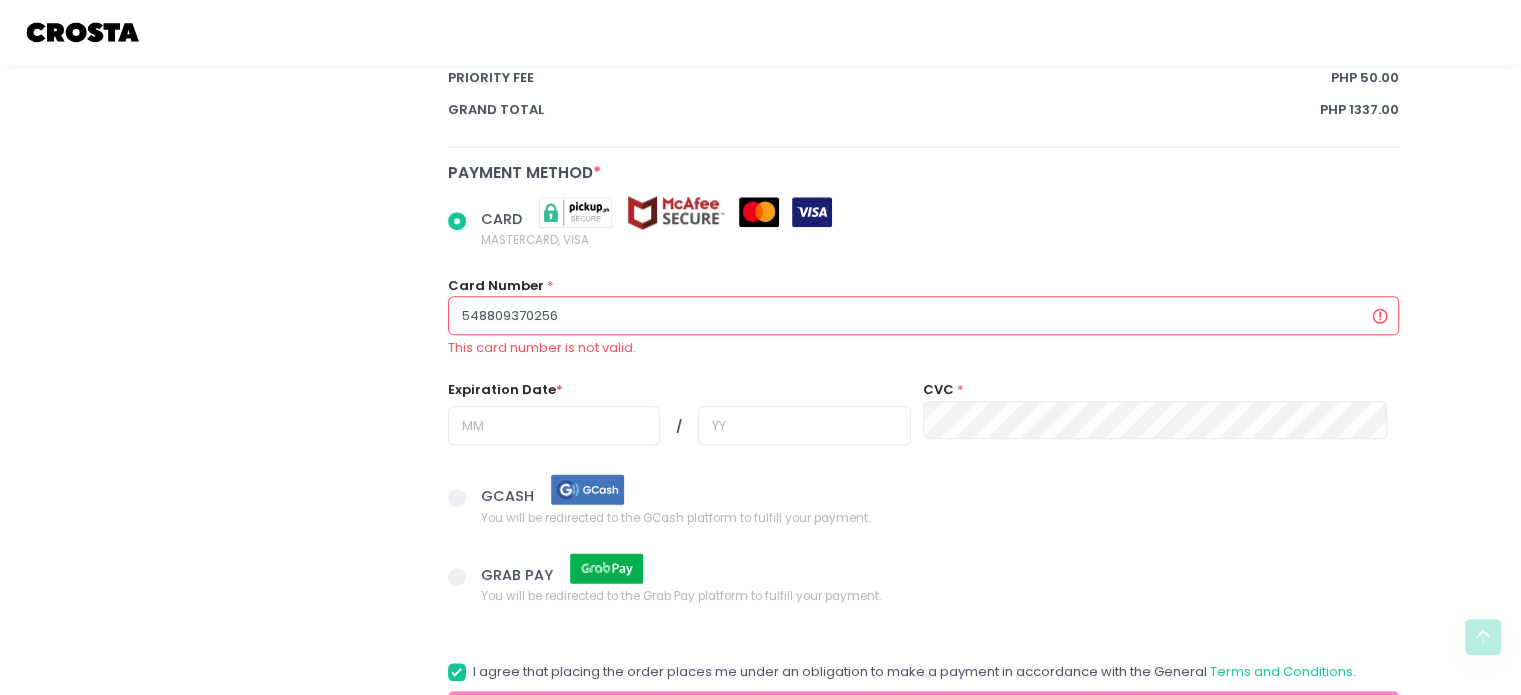 type on "5488093702562" 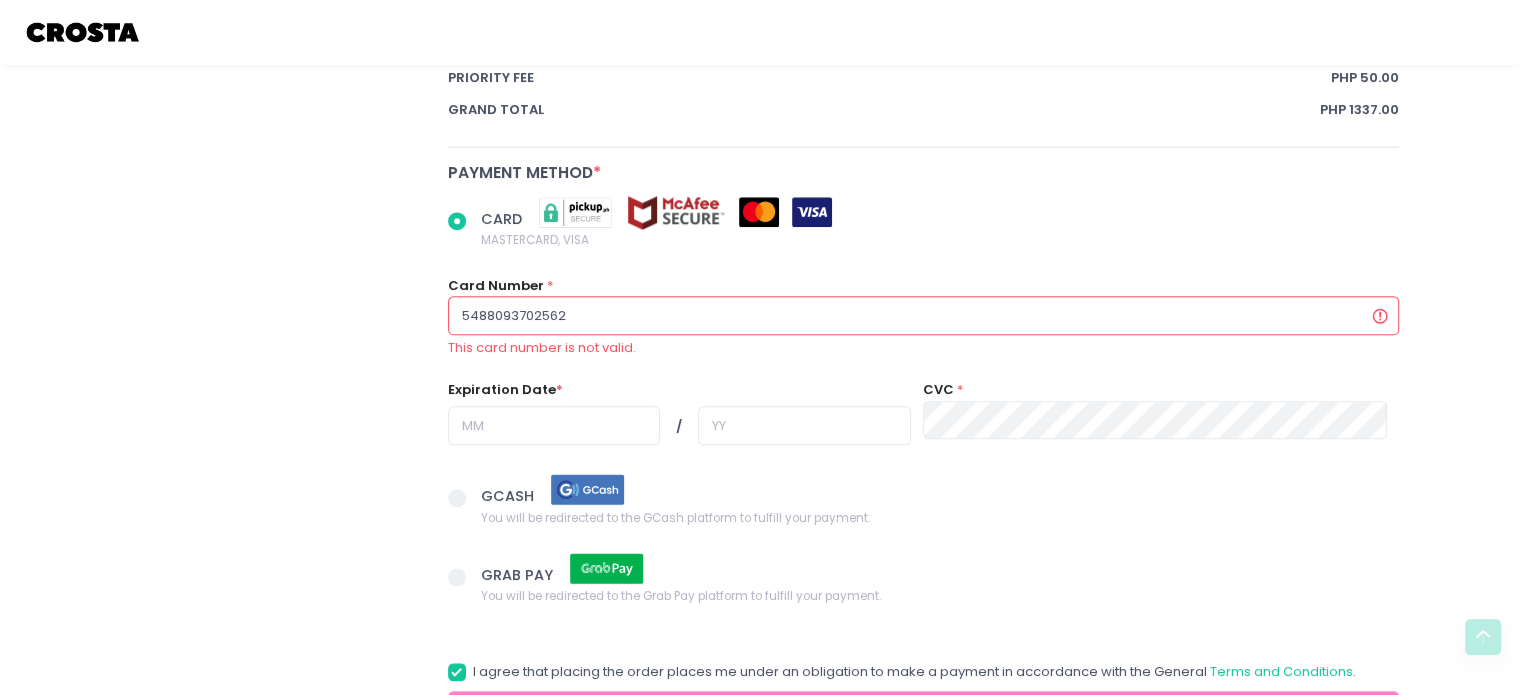 radio on "true" 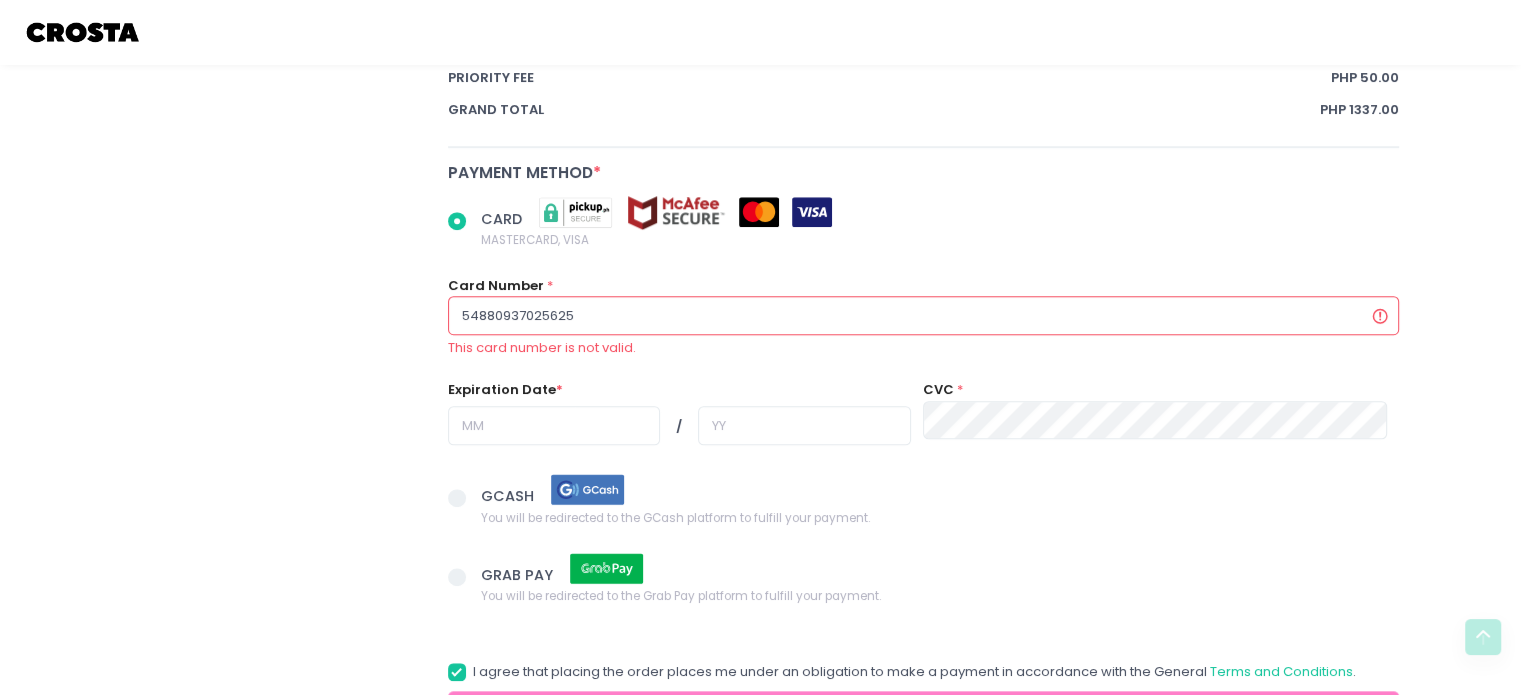 radio on "true" 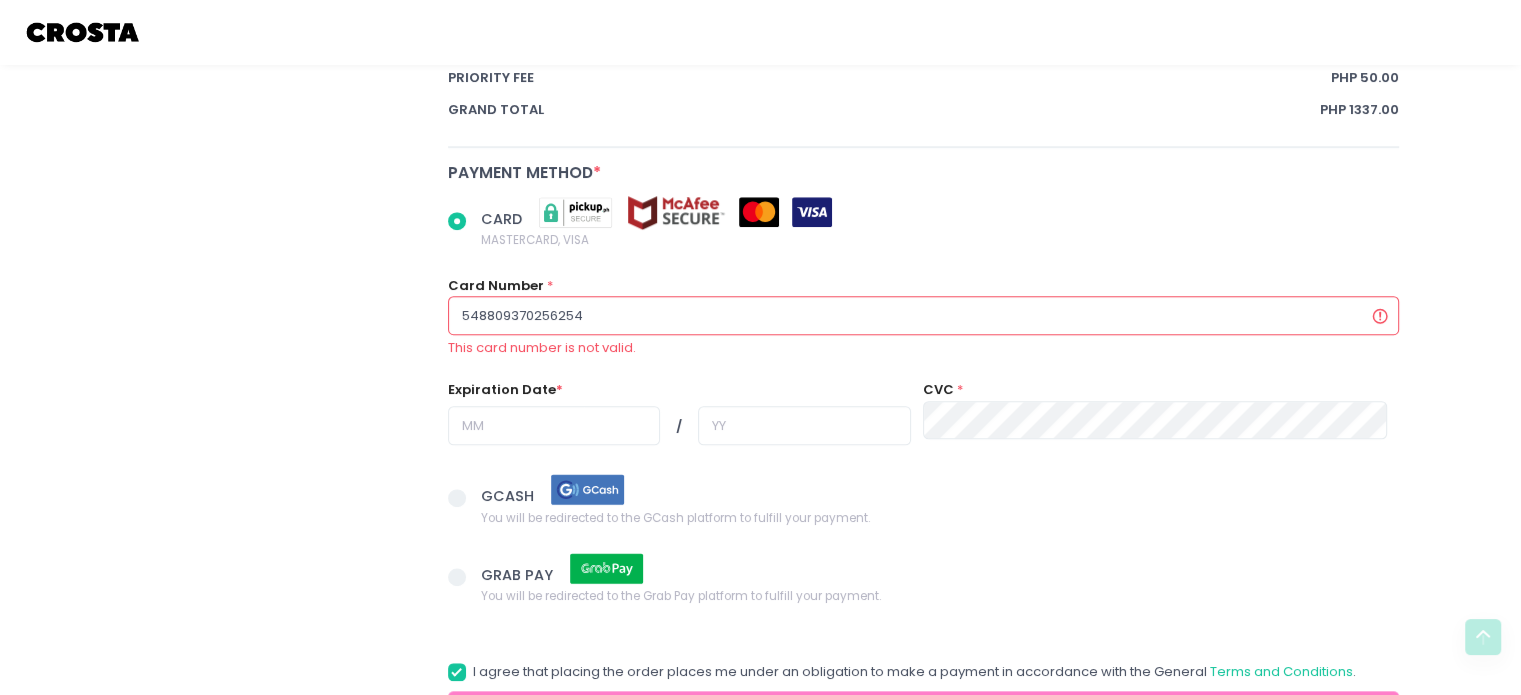 radio on "true" 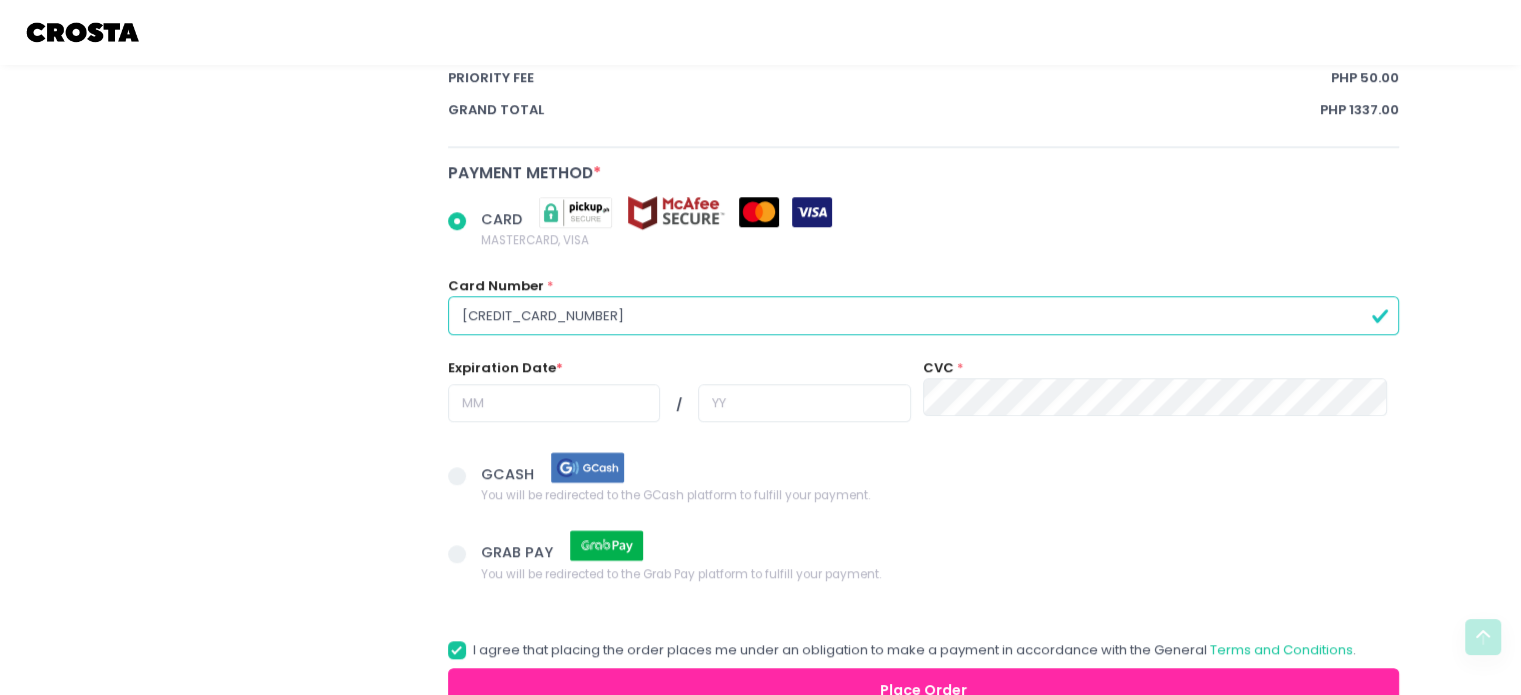 type on "5488093702562542" 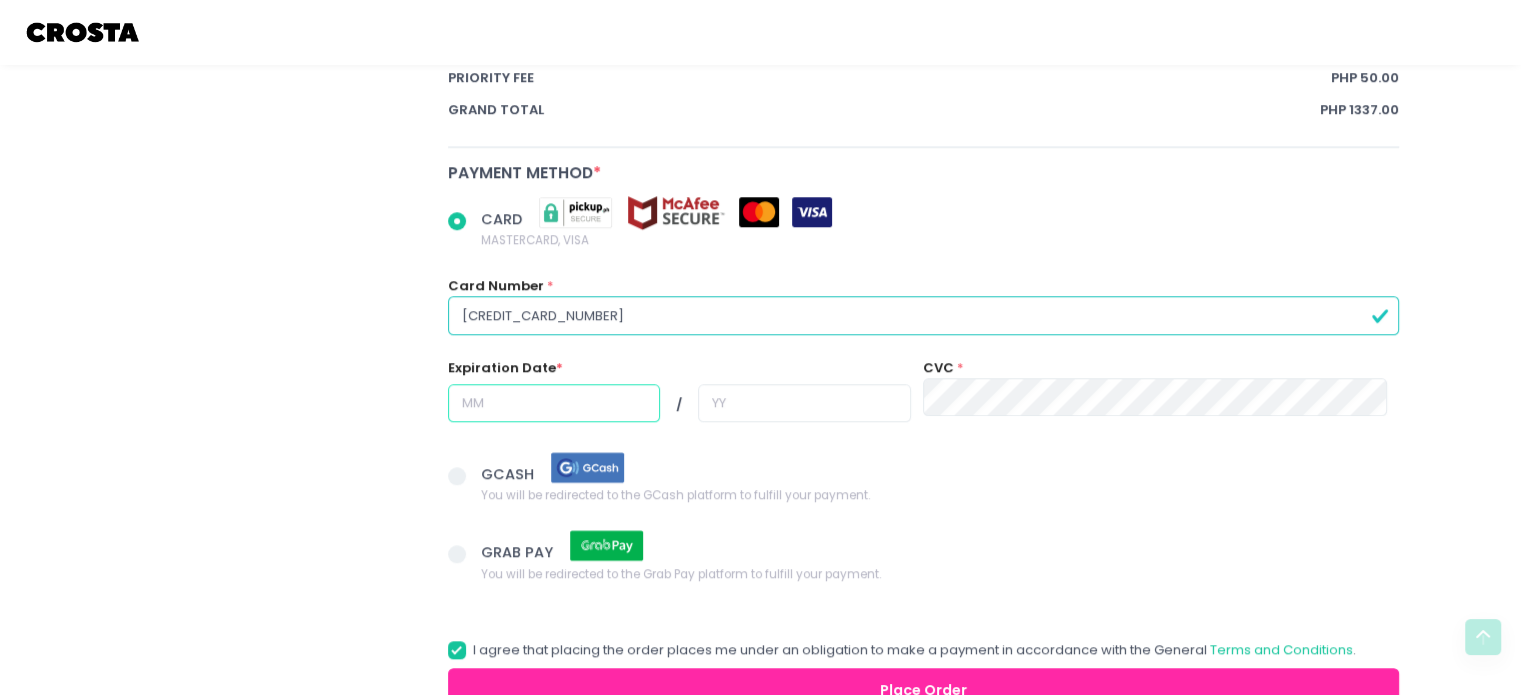 click at bounding box center [554, 403] 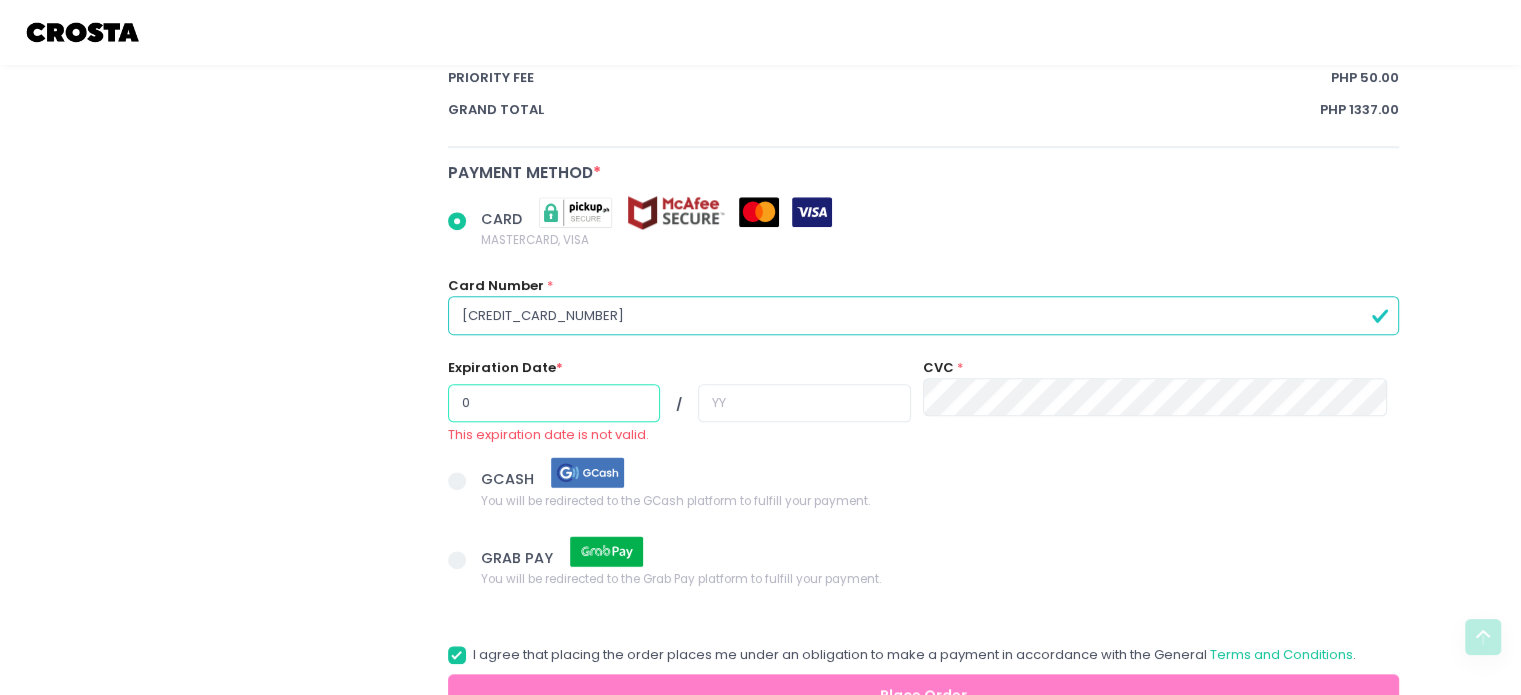 radio on "true" 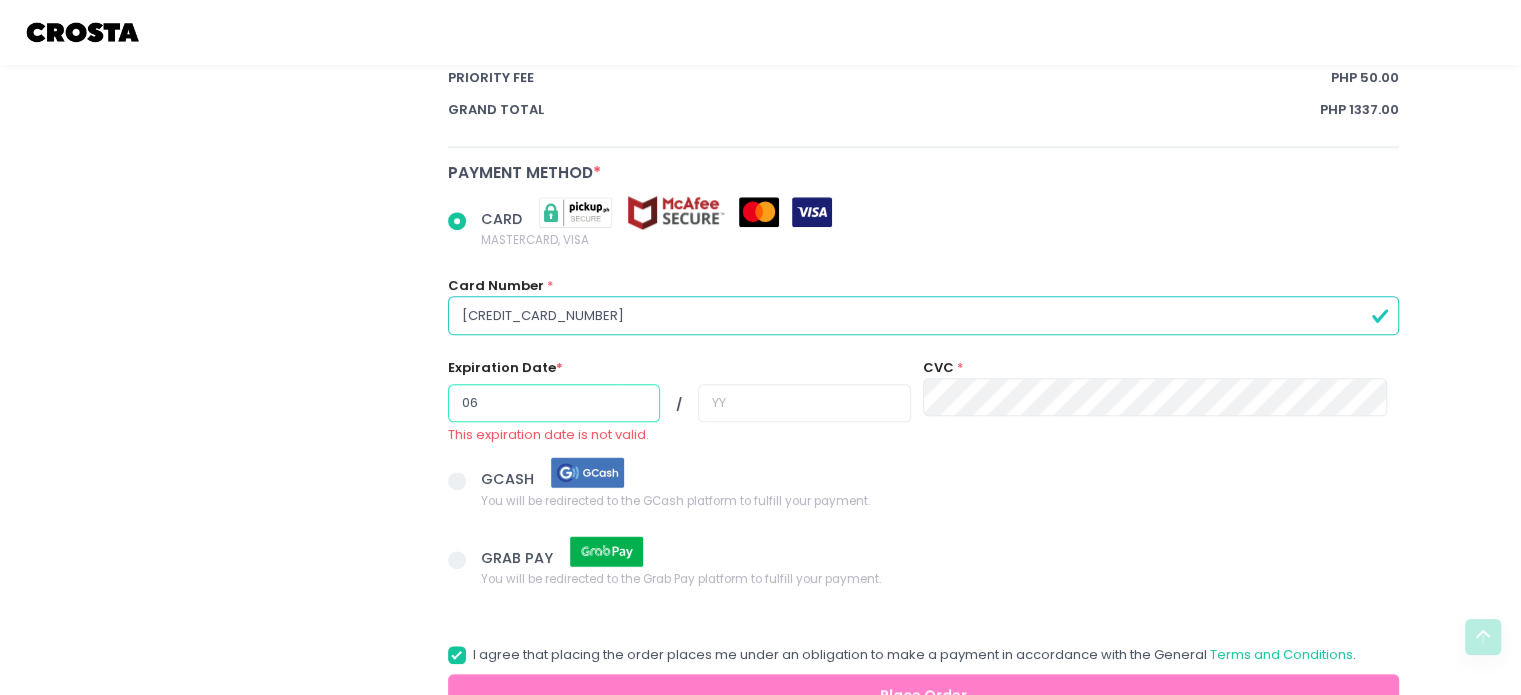 type on "06" 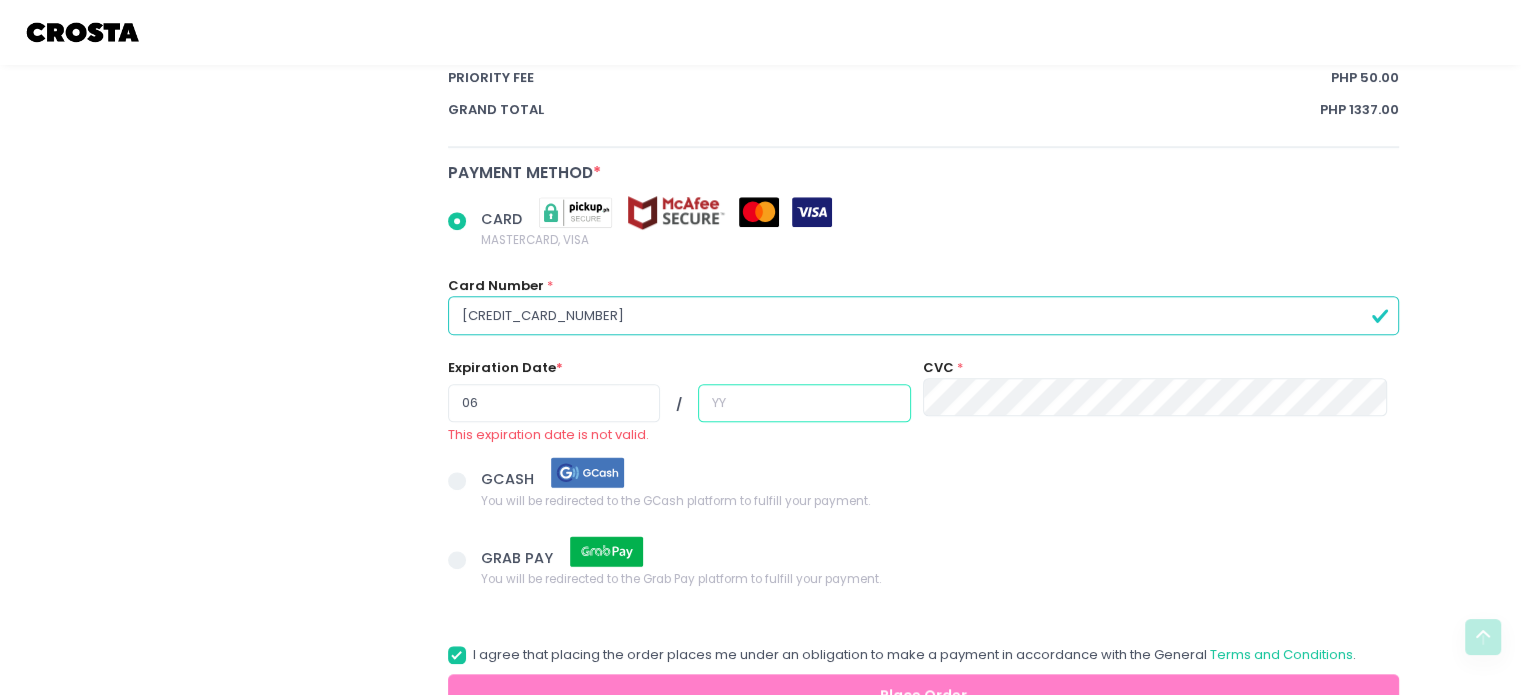 click at bounding box center (804, 403) 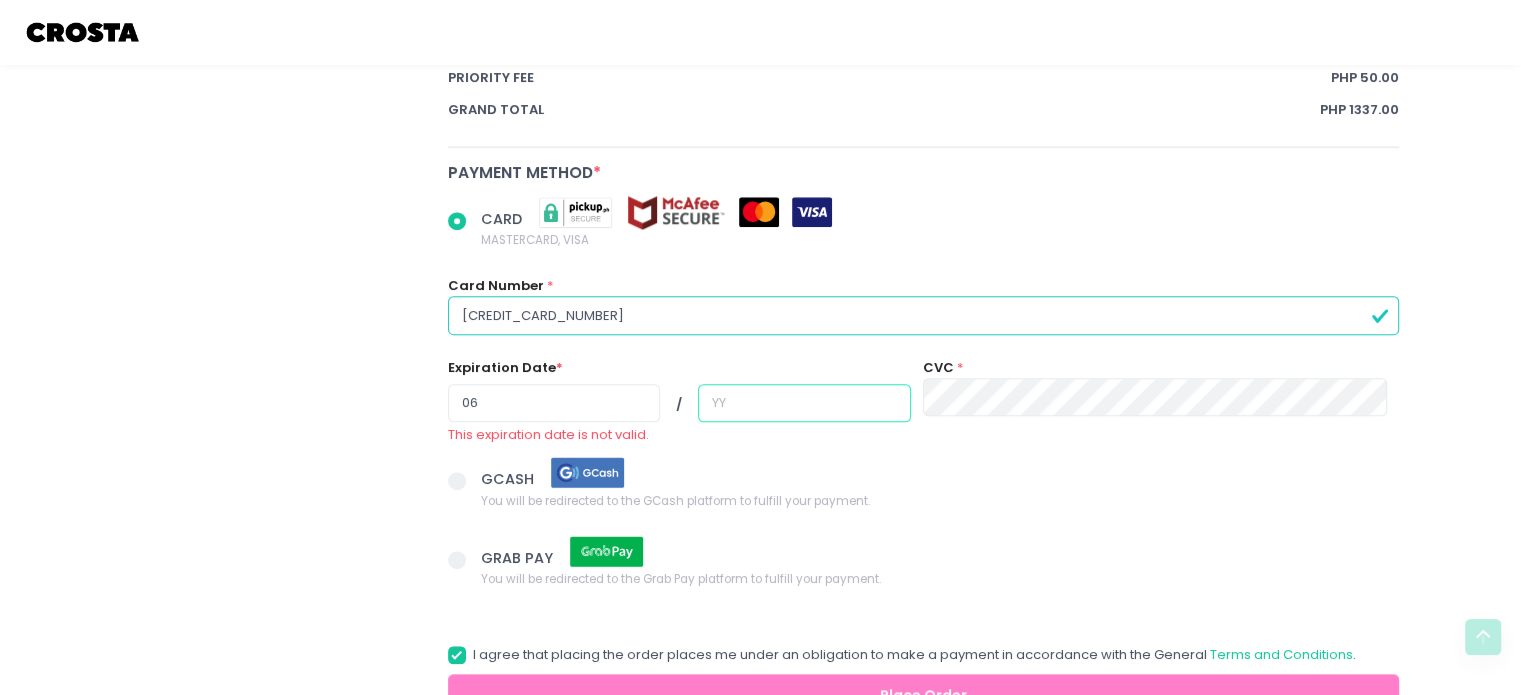 radio on "true" 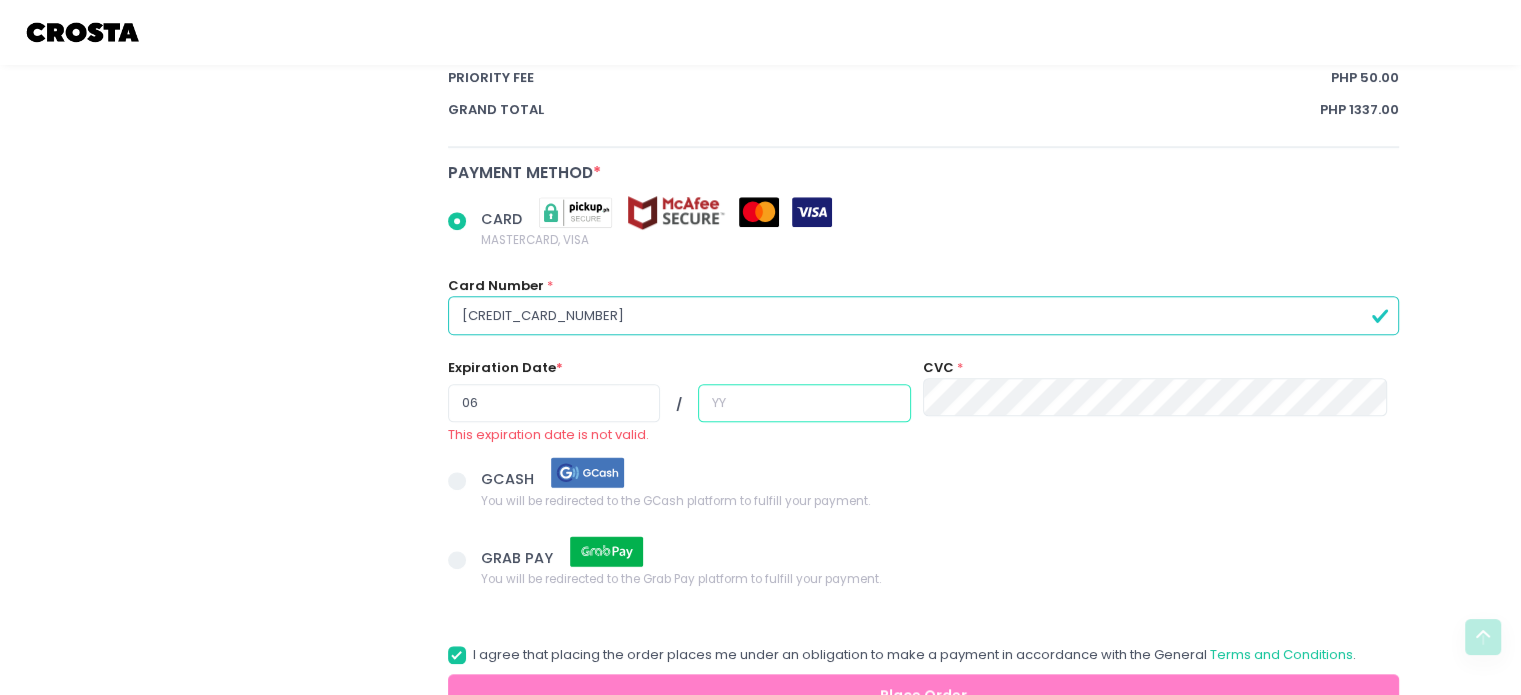 type on "2" 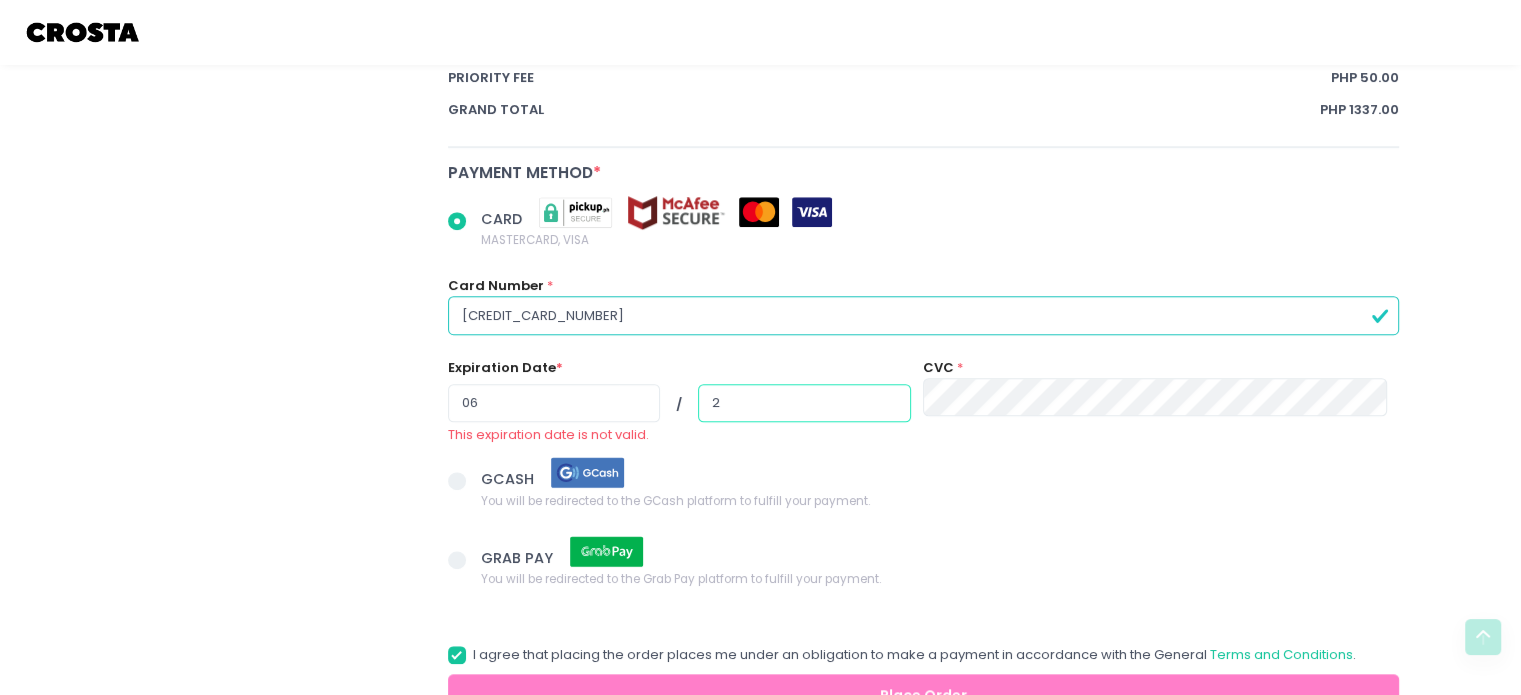 radio on "true" 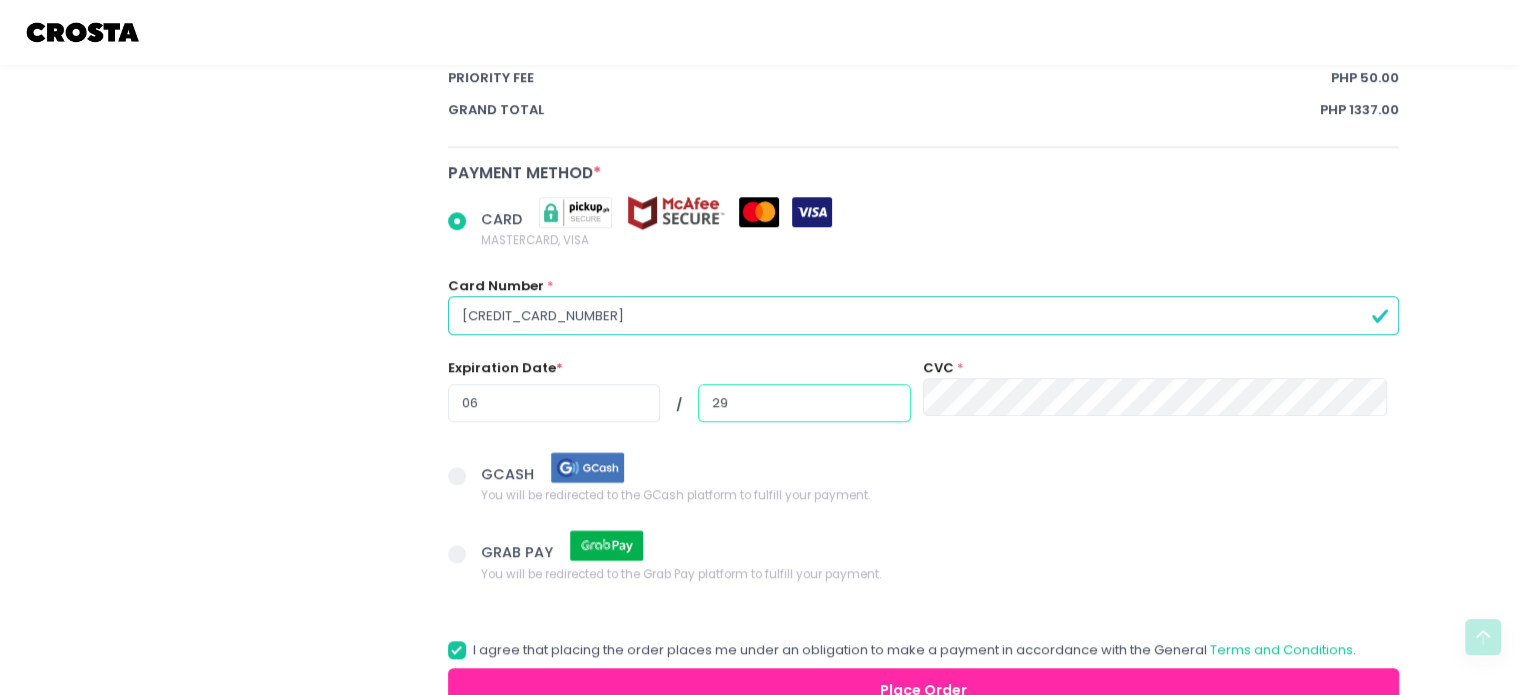type on "29" 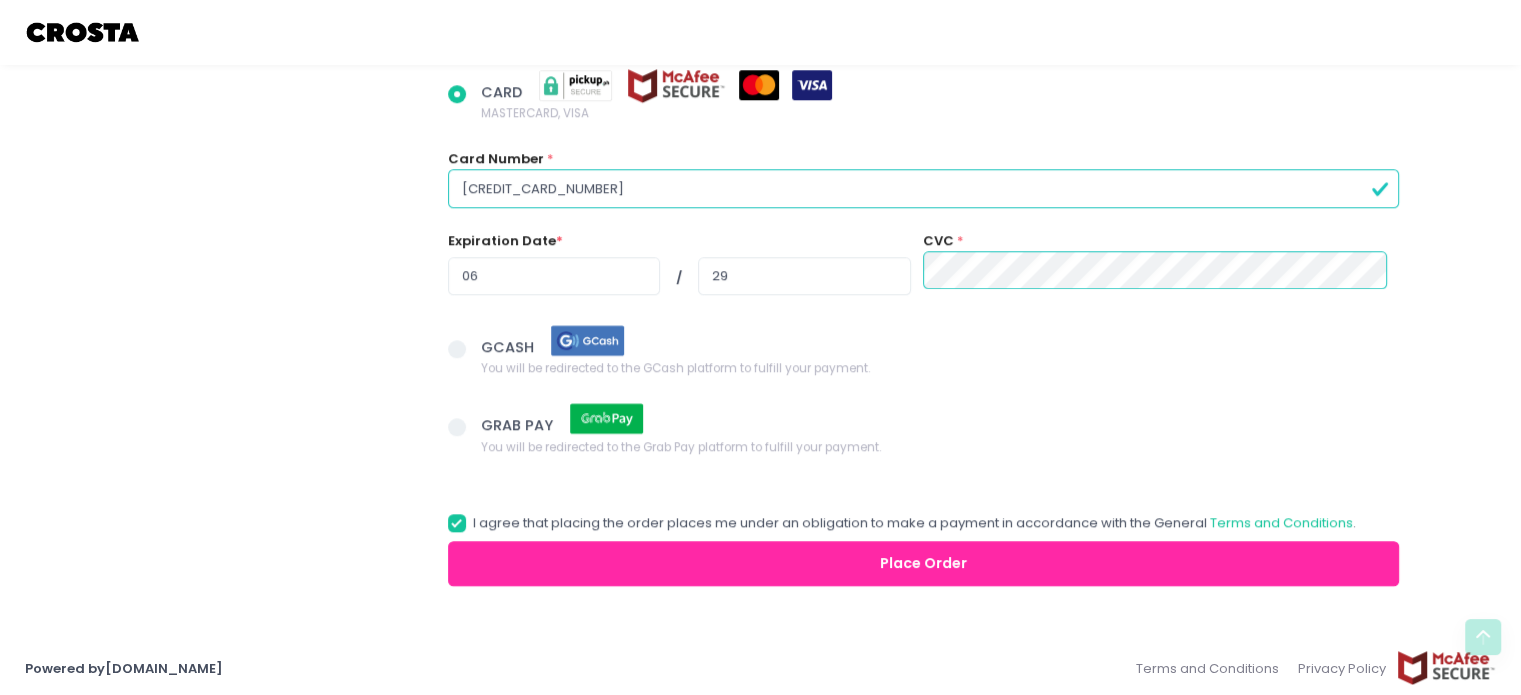 scroll, scrollTop: 1529, scrollLeft: 0, axis: vertical 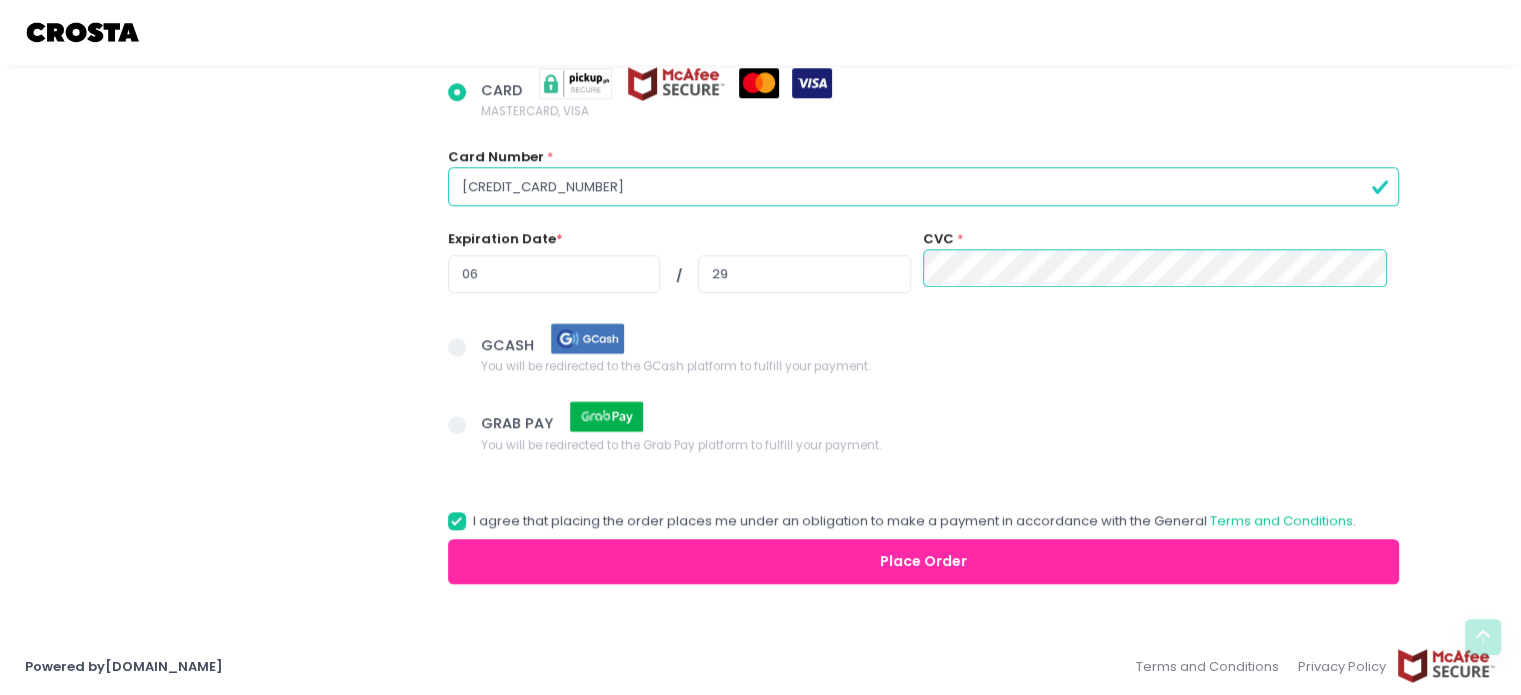 click on "Place Order" at bounding box center (924, 561) 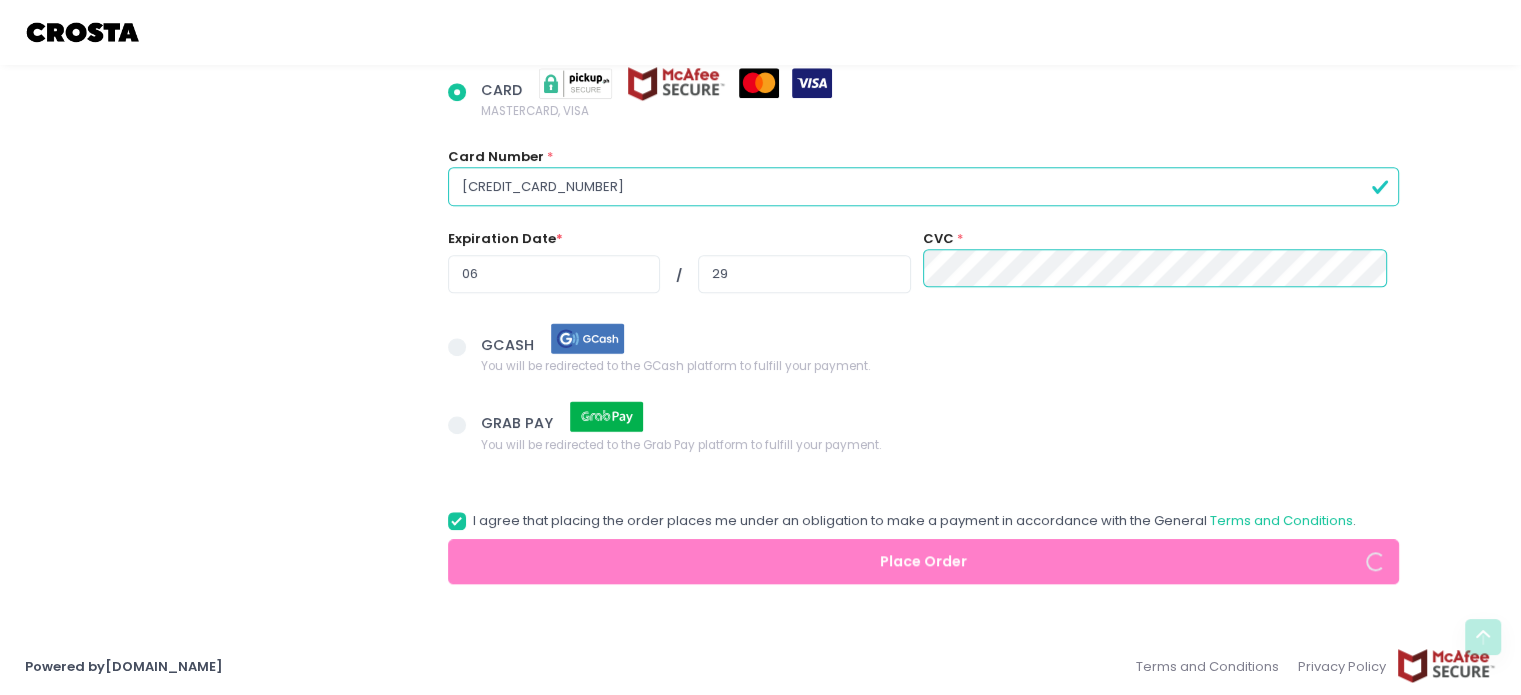 radio on "true" 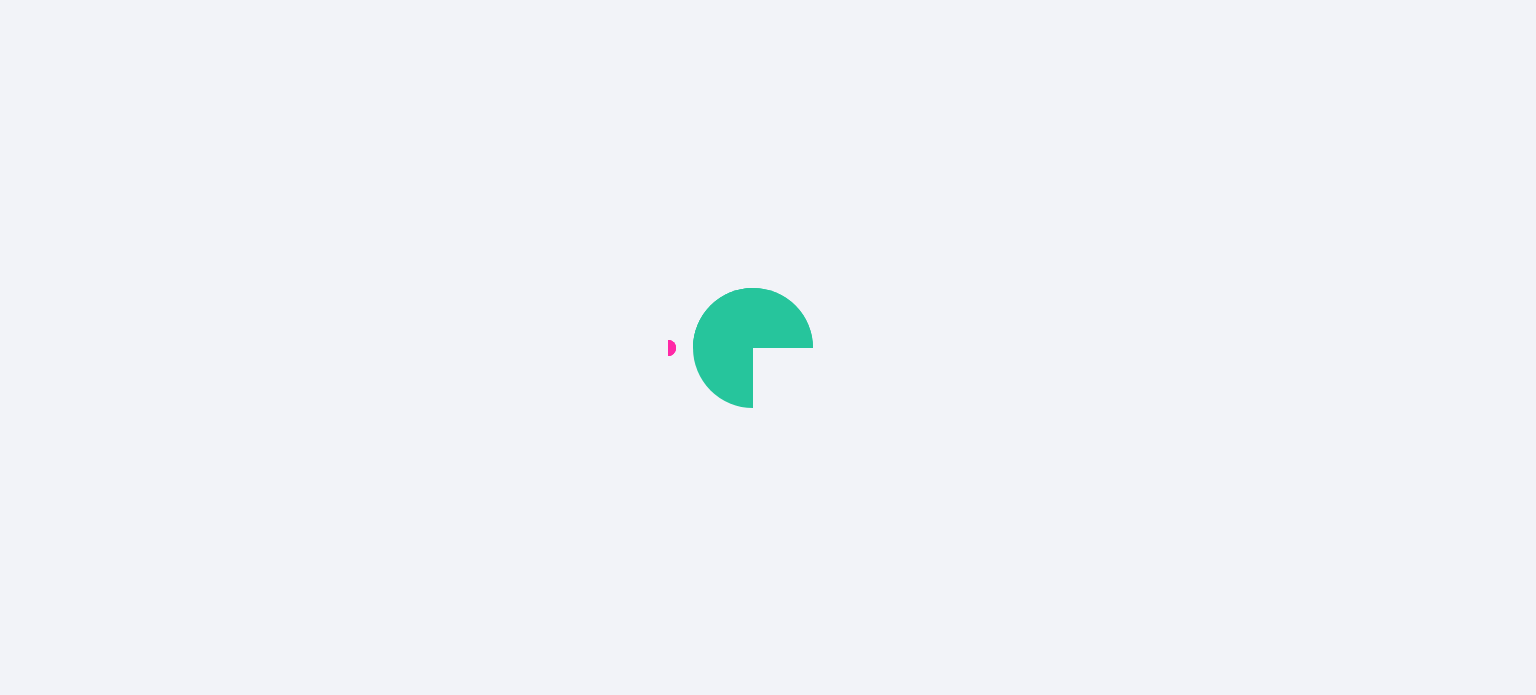 scroll, scrollTop: 0, scrollLeft: 0, axis: both 